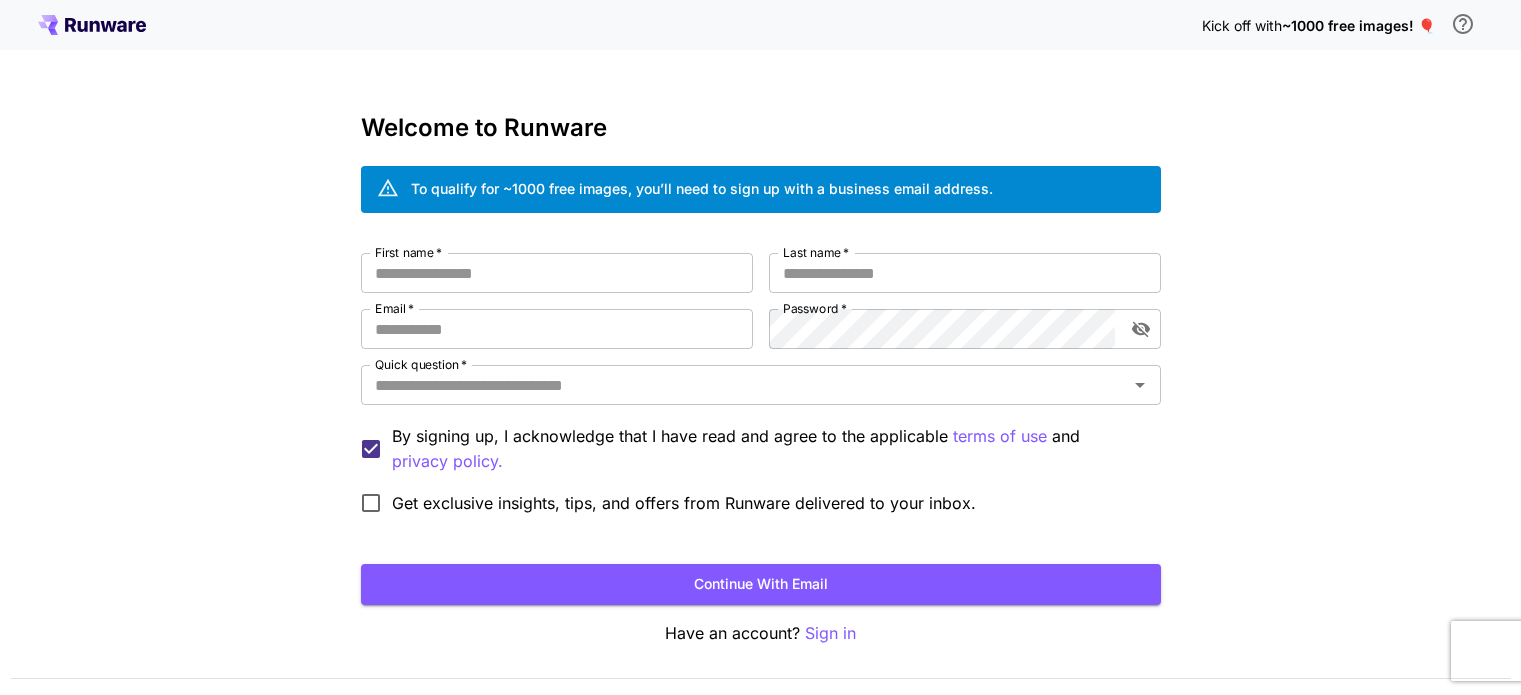 scroll, scrollTop: 0, scrollLeft: 0, axis: both 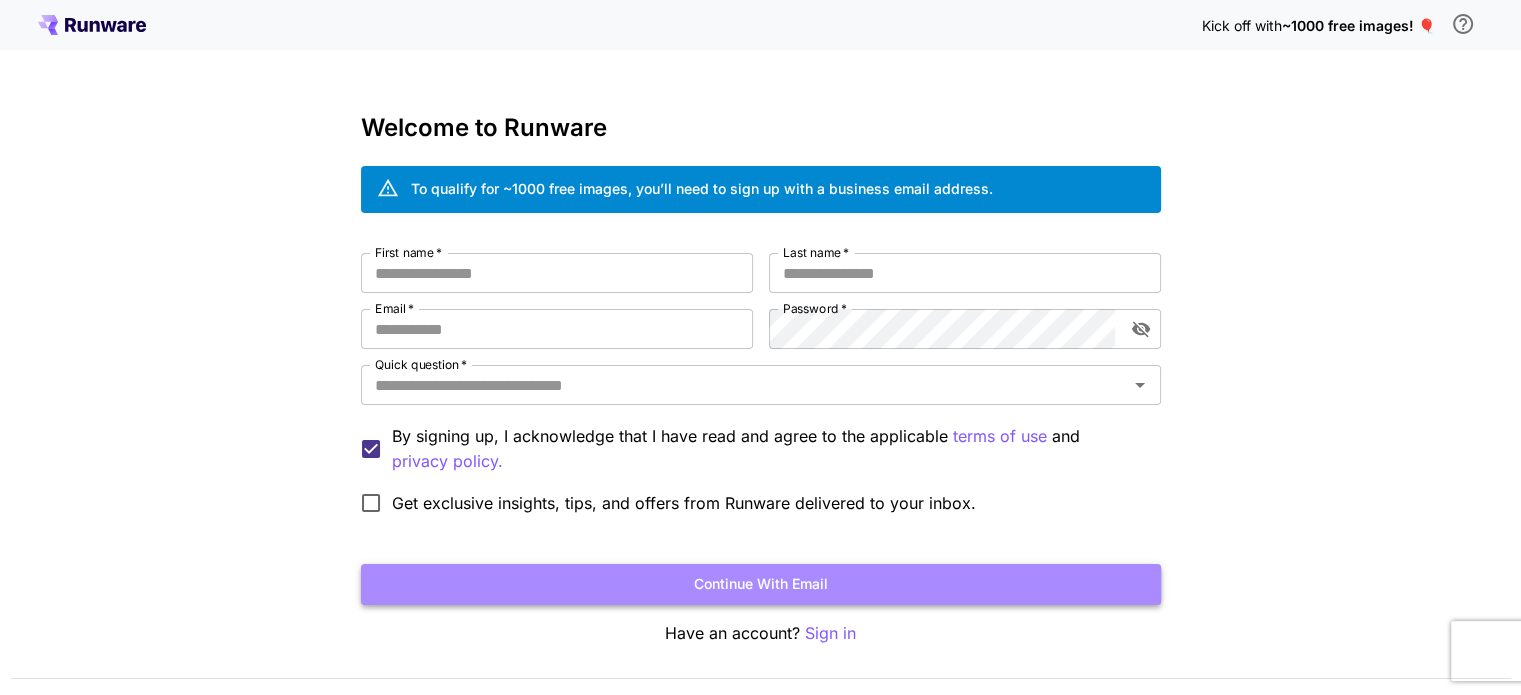 click on "Continue with email" at bounding box center [761, 584] 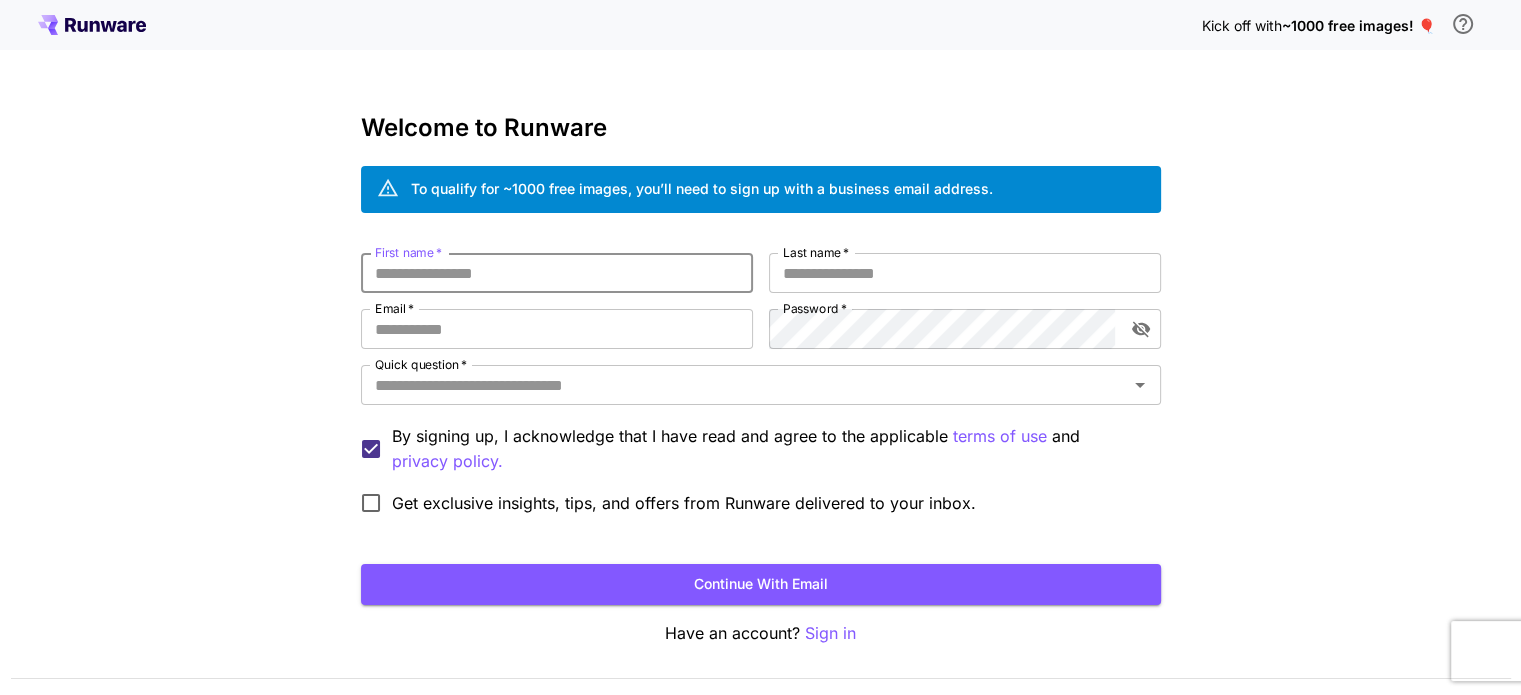 click on "Get exclusive insights, tips, and offers from Runware delivered to your inbox." at bounding box center [684, 503] 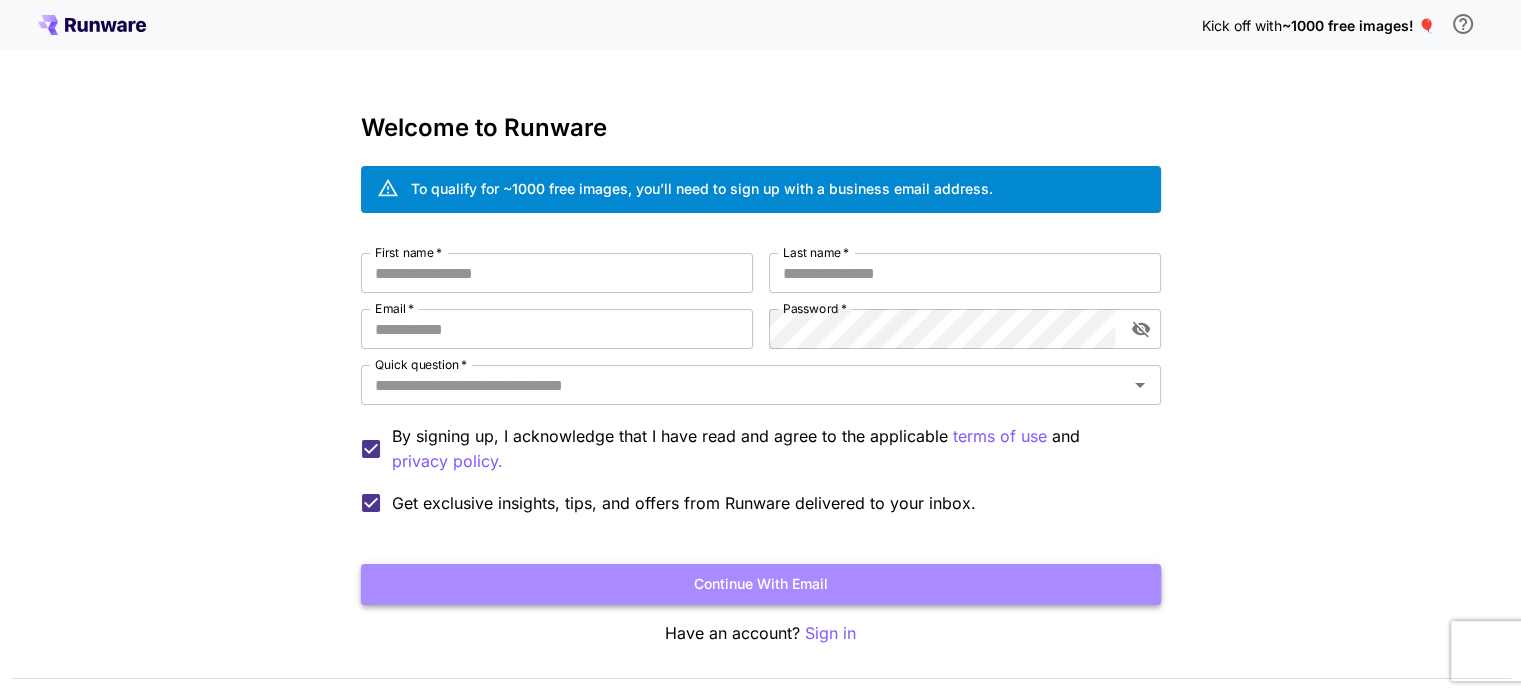 click on "Continue with email" at bounding box center (761, 584) 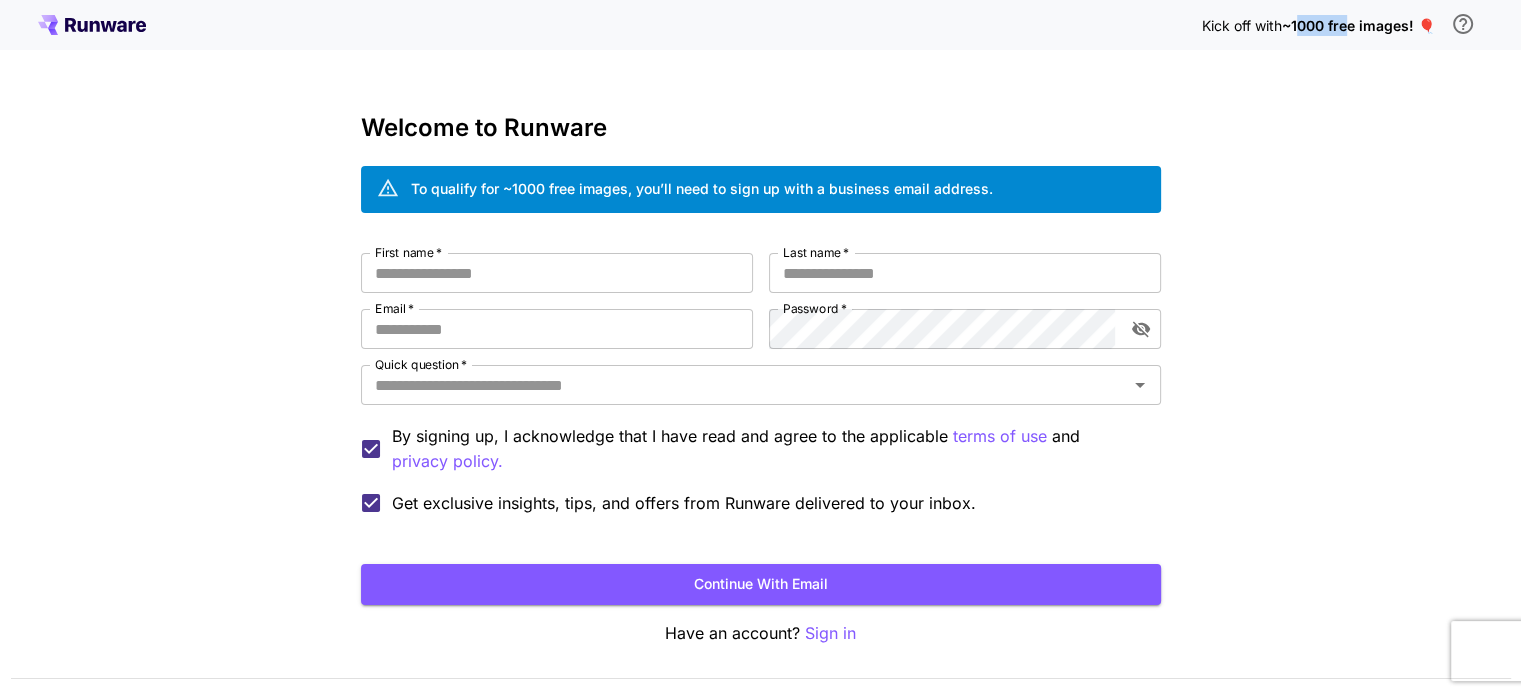 drag, startPoint x: 1300, startPoint y: 23, endPoint x: 1345, endPoint y: 26, distance: 45.099888 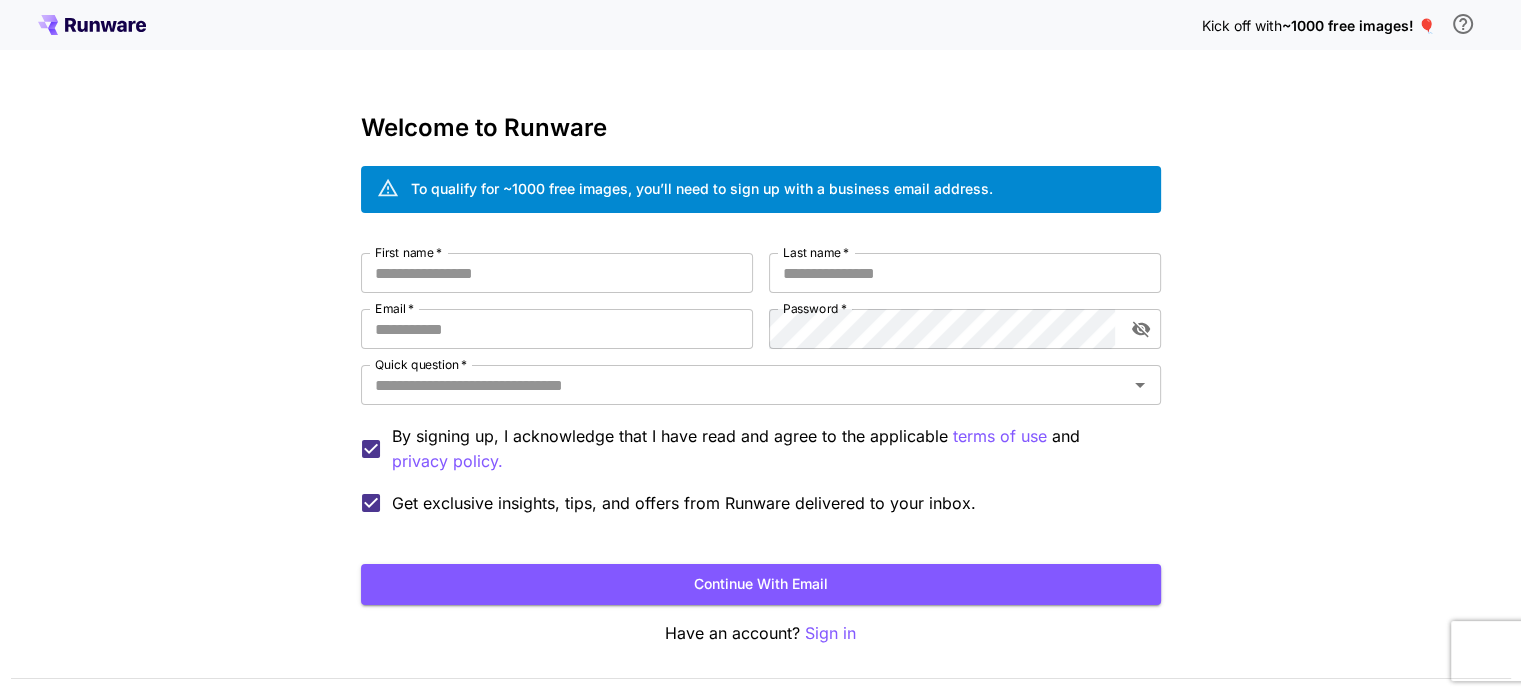 click on "~1000 free images! 🎈" at bounding box center [1358, 25] 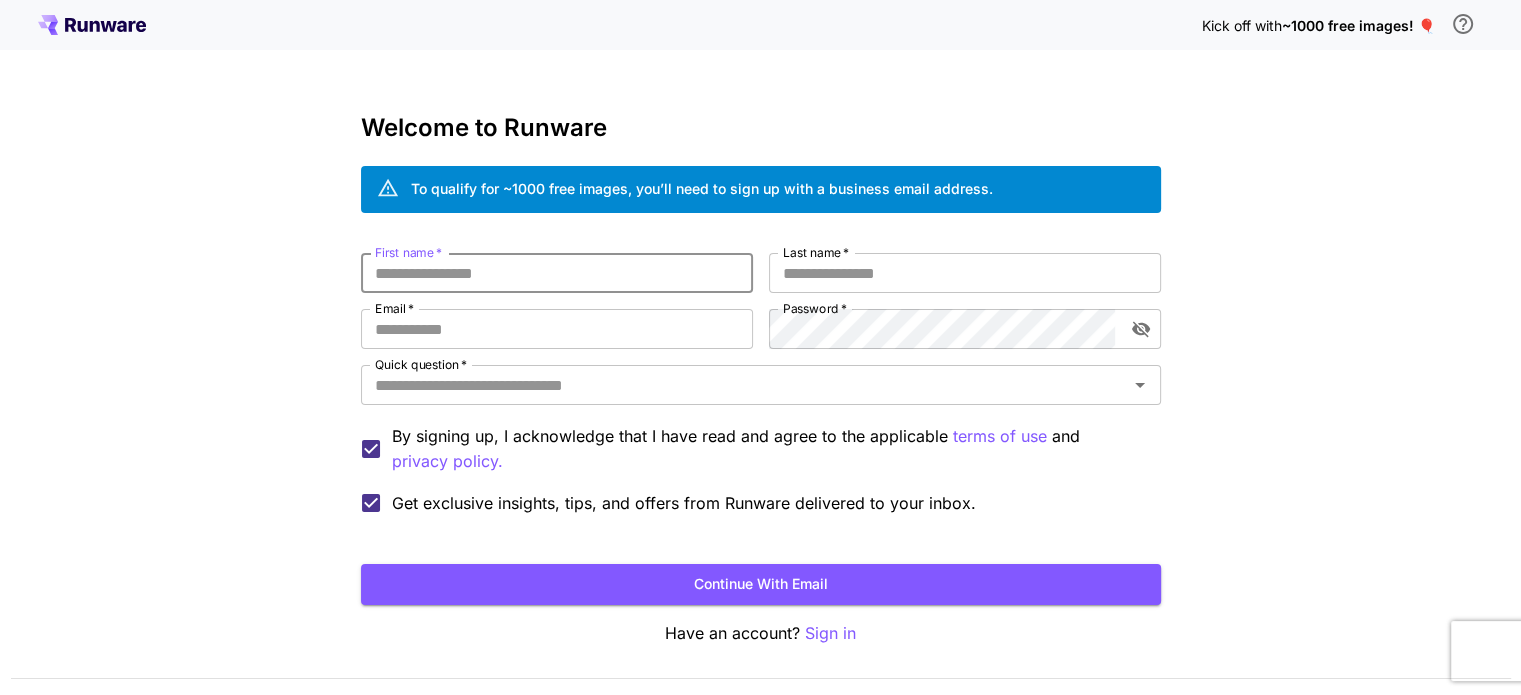 click on "First name   *" at bounding box center [557, 273] 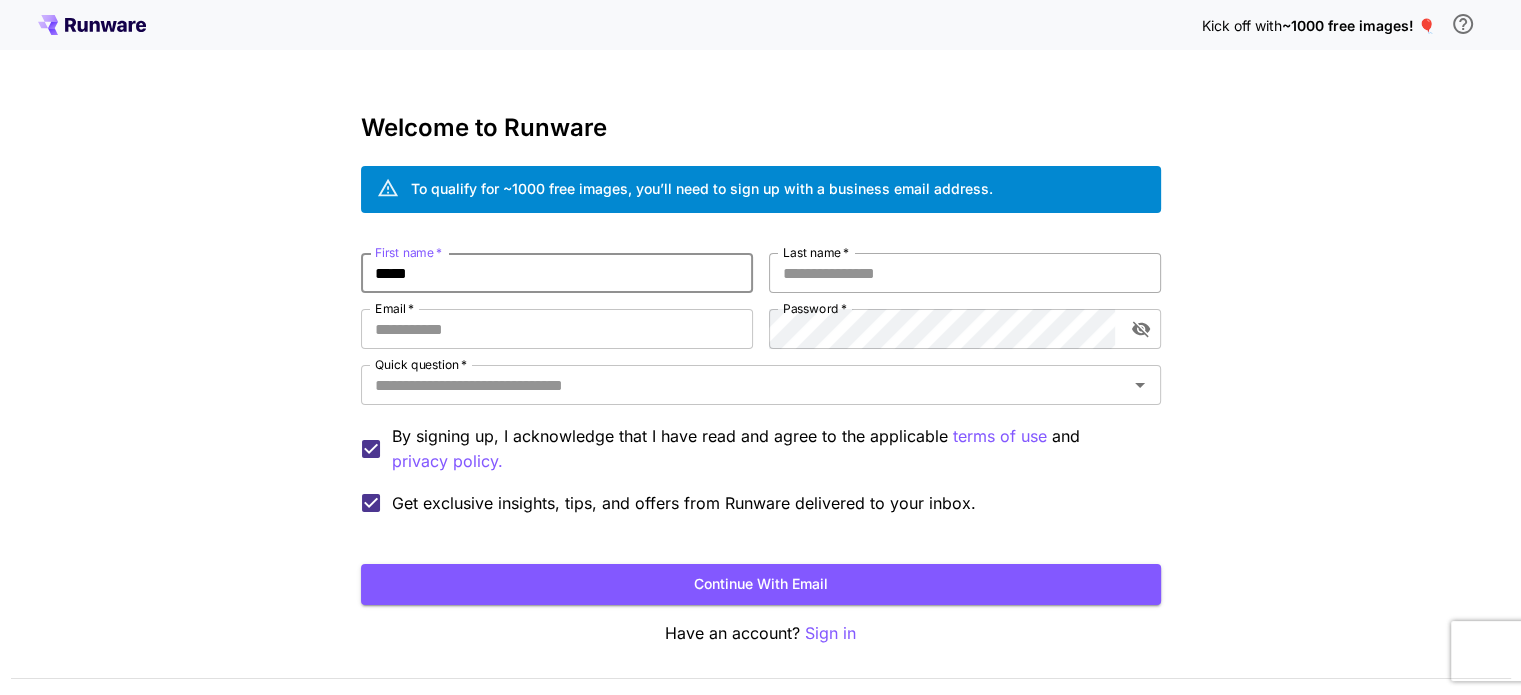 type on "*****" 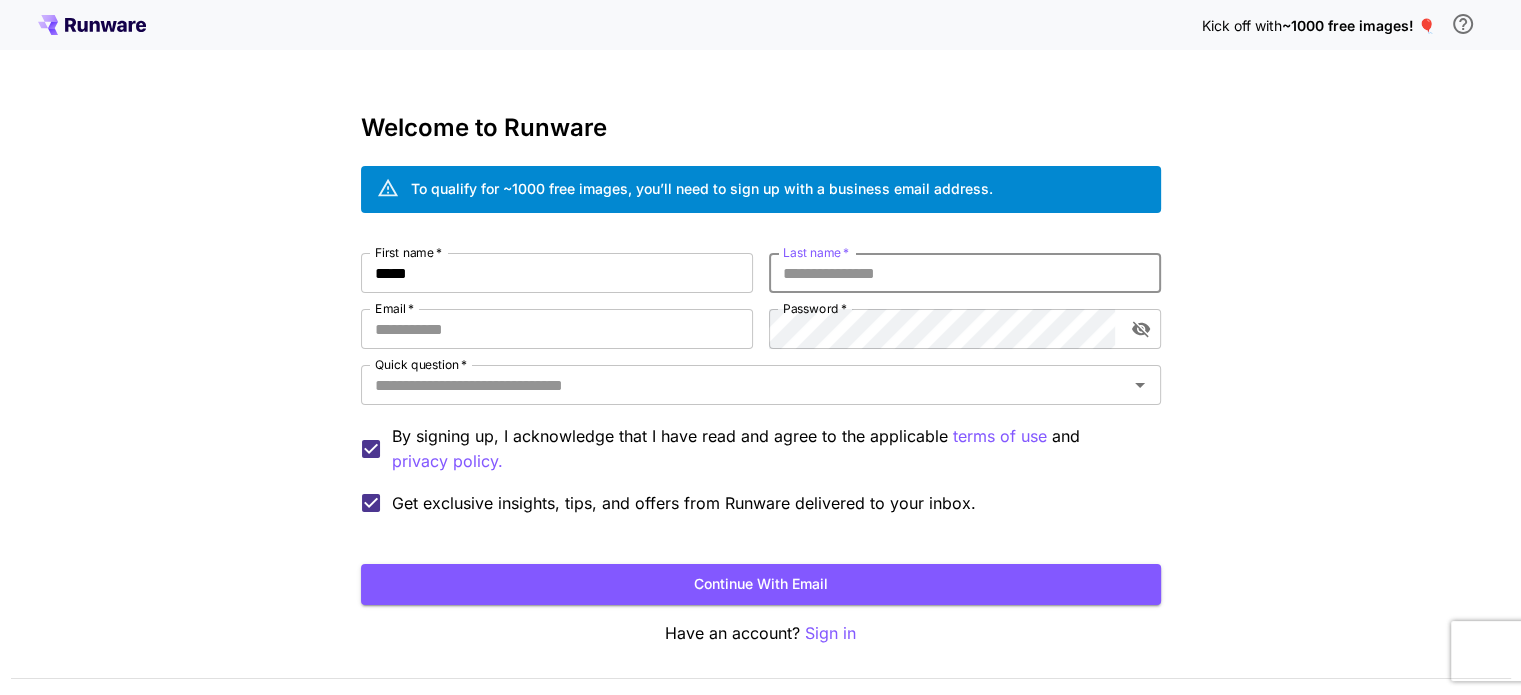 click on "Last name   *" at bounding box center (965, 273) 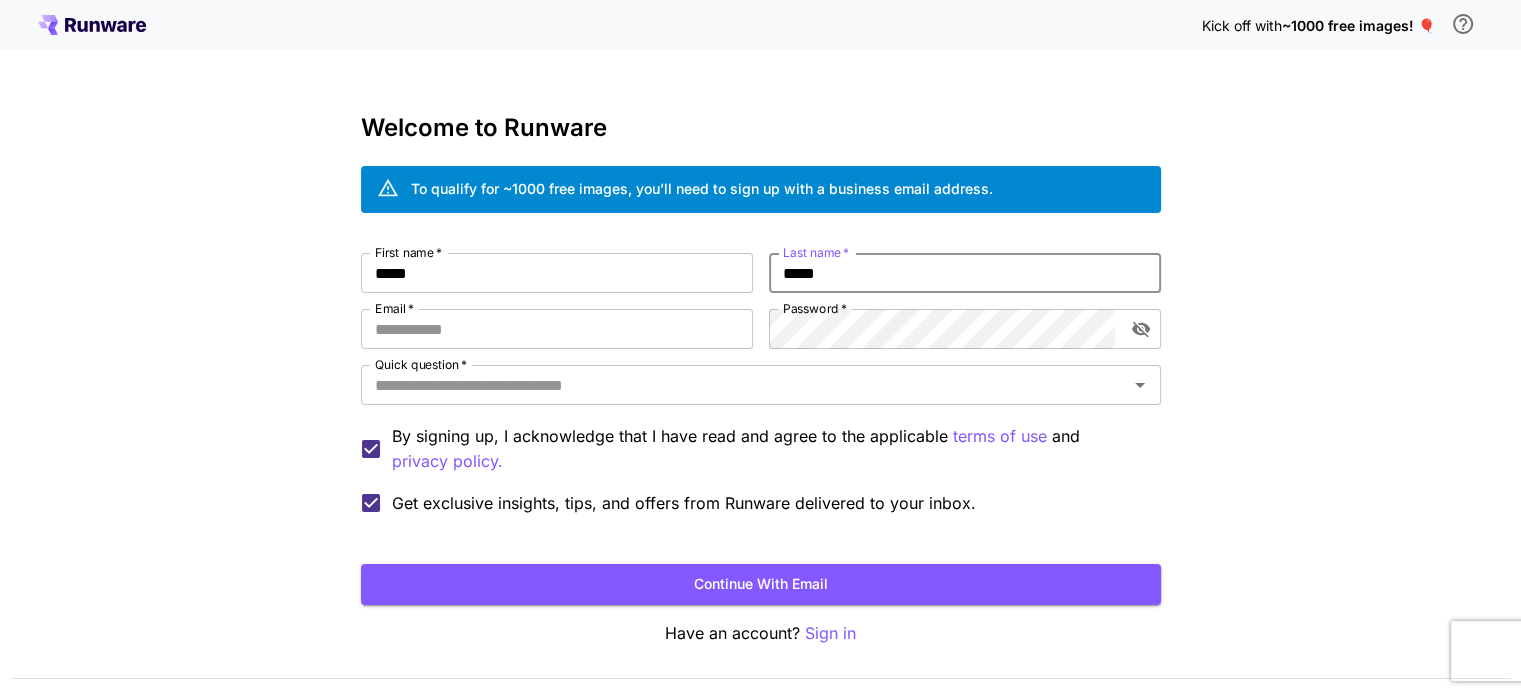 type on "*****" 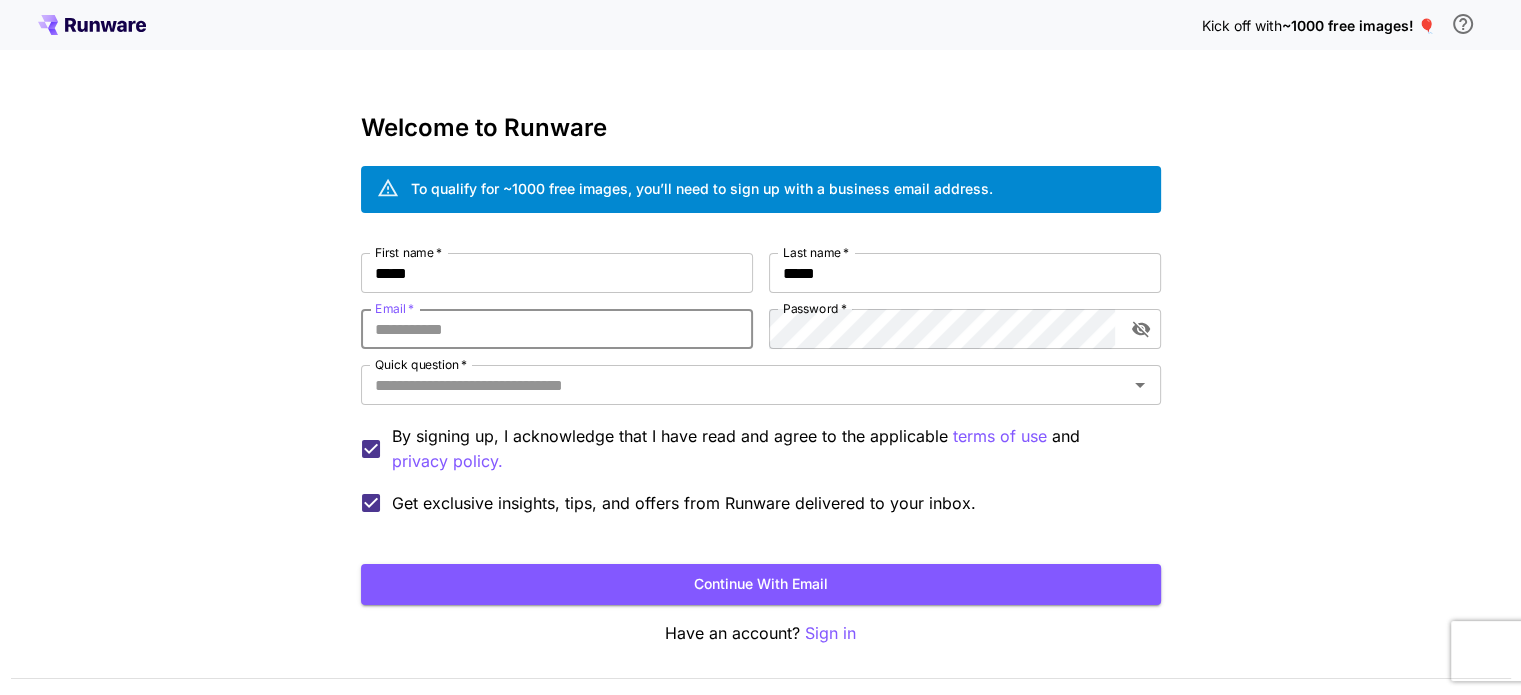 click on "Email   *" at bounding box center [557, 329] 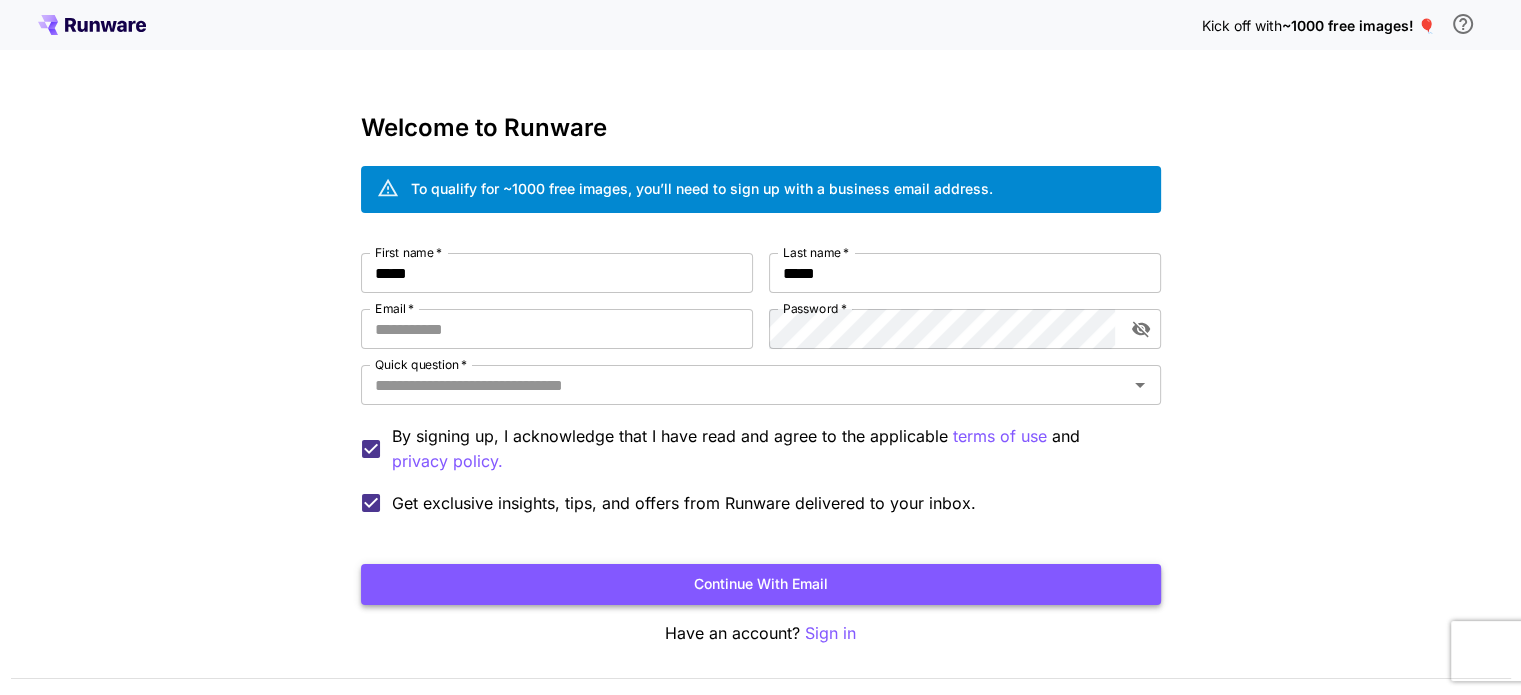 click on "Continue with email" at bounding box center (761, 584) 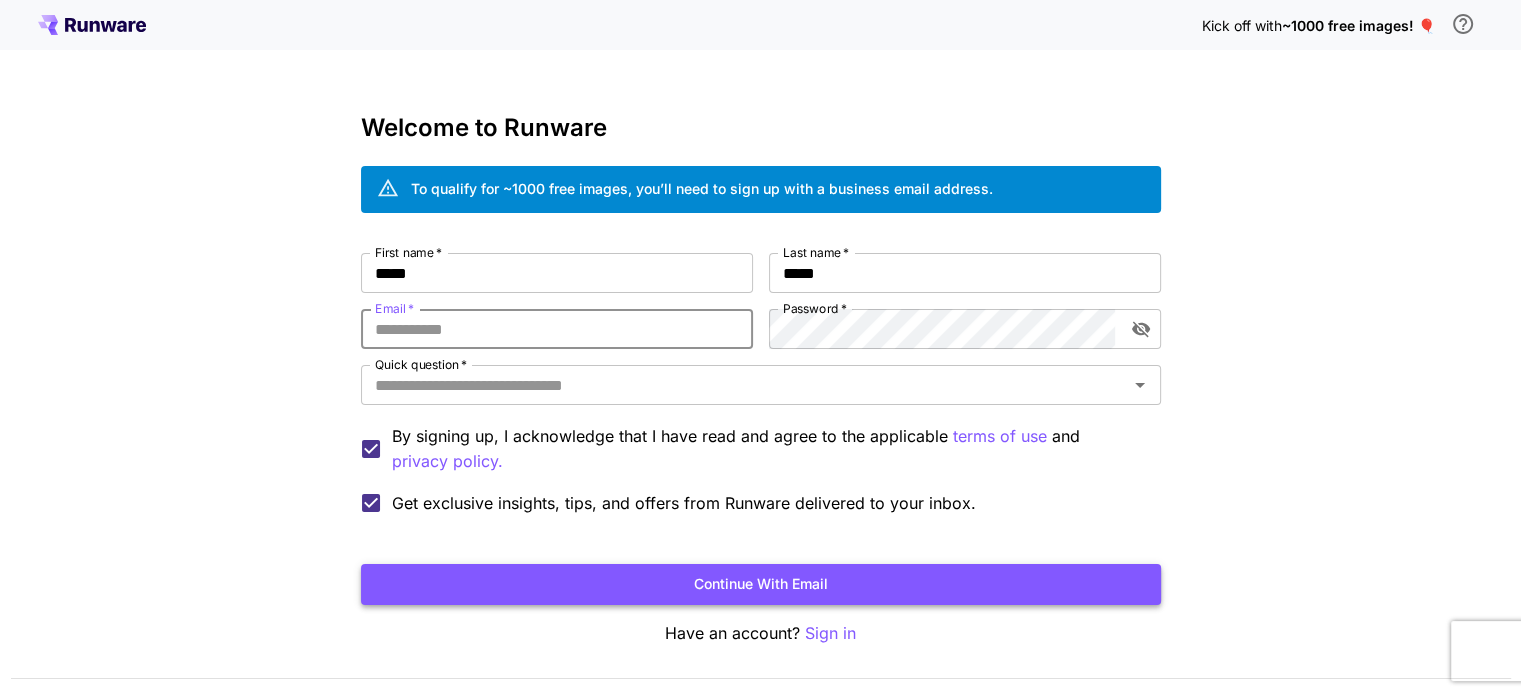 click on "Continue with email" at bounding box center (761, 584) 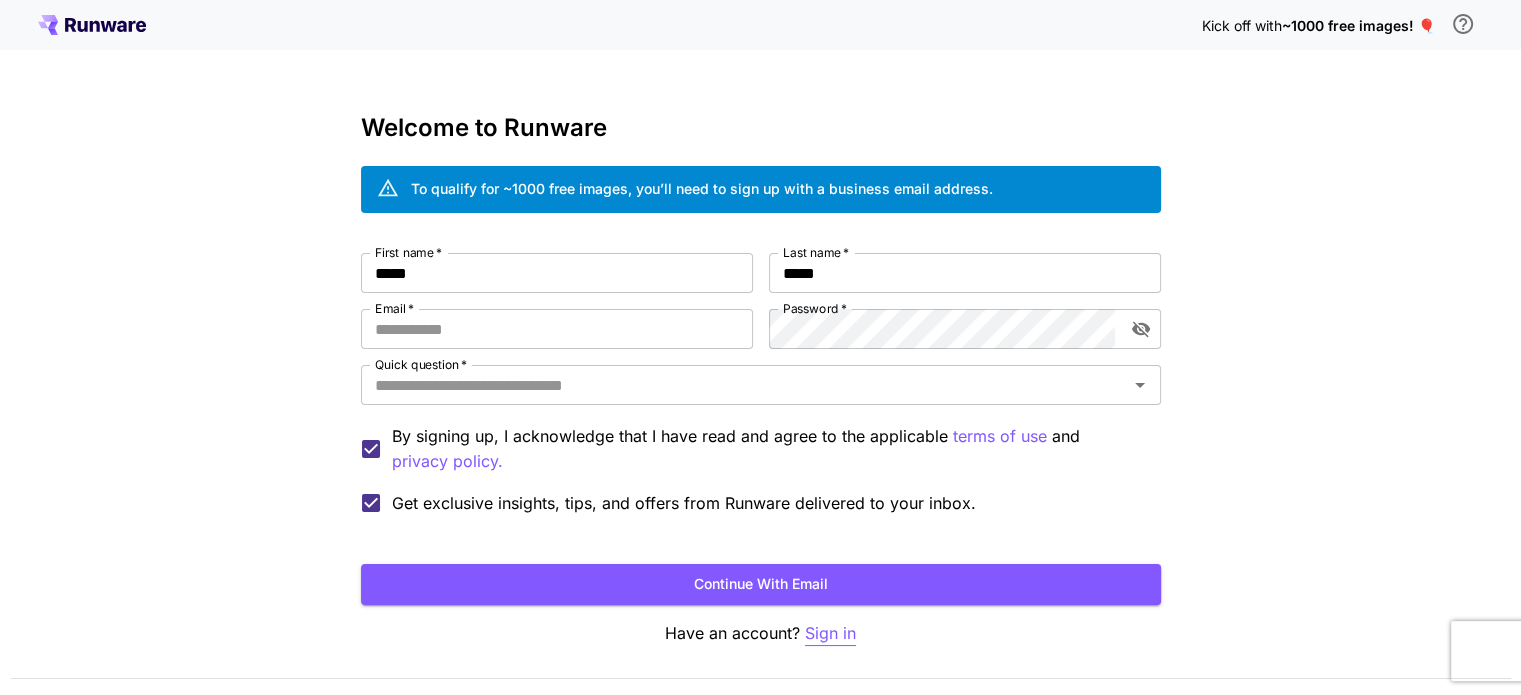 click on "Sign in" at bounding box center (830, 633) 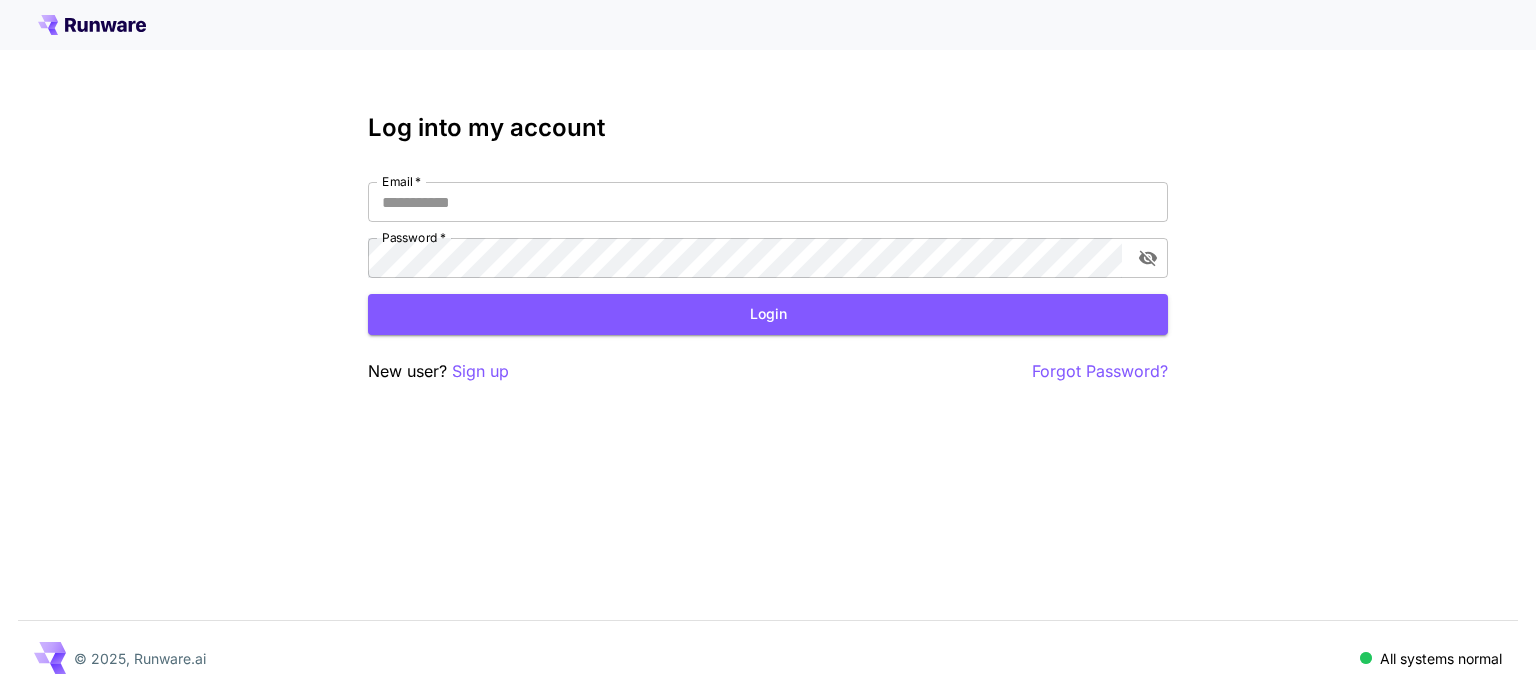 click on "Log into my account Email   * Email   * Password   * Password   * Login New user?   Sign up Forgot Password? © 2025, Runware.ai All systems normal" at bounding box center [768, 347] 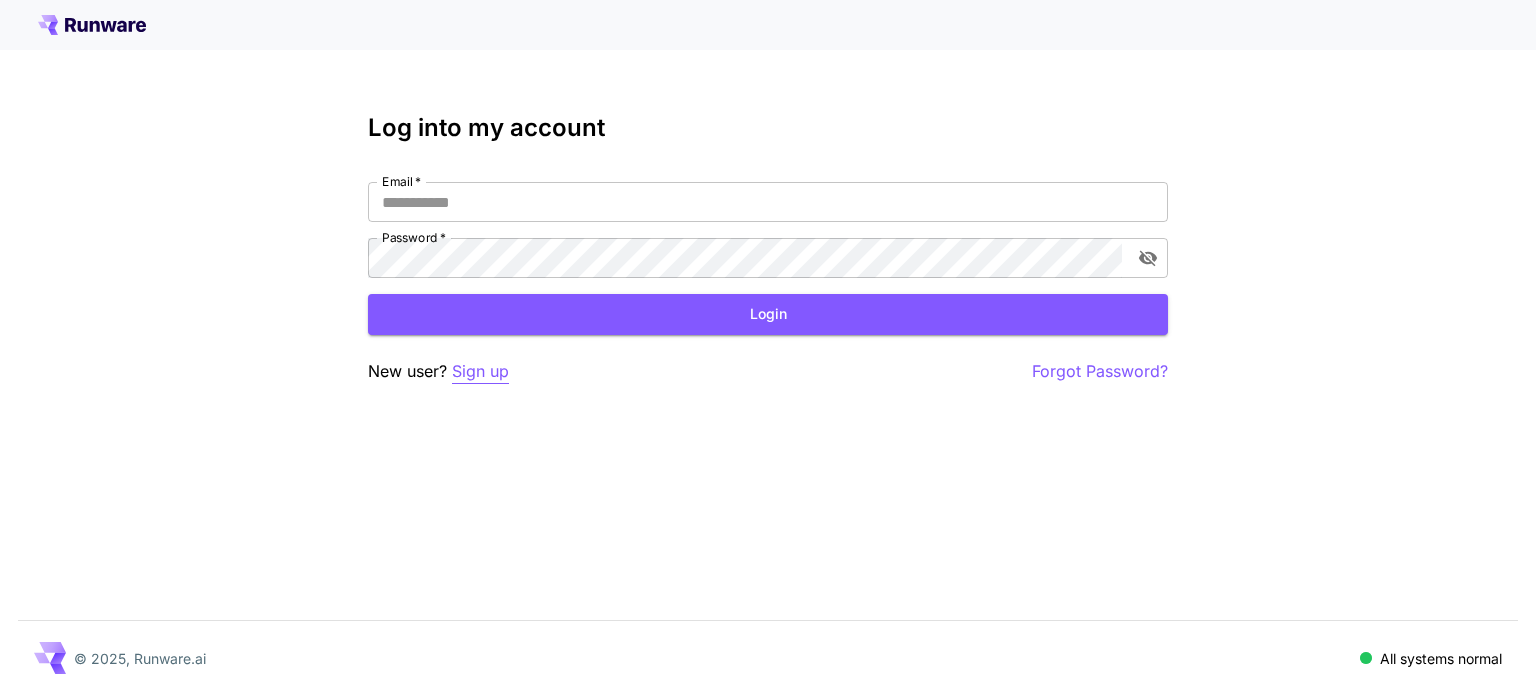 click on "Sign up" at bounding box center [480, 371] 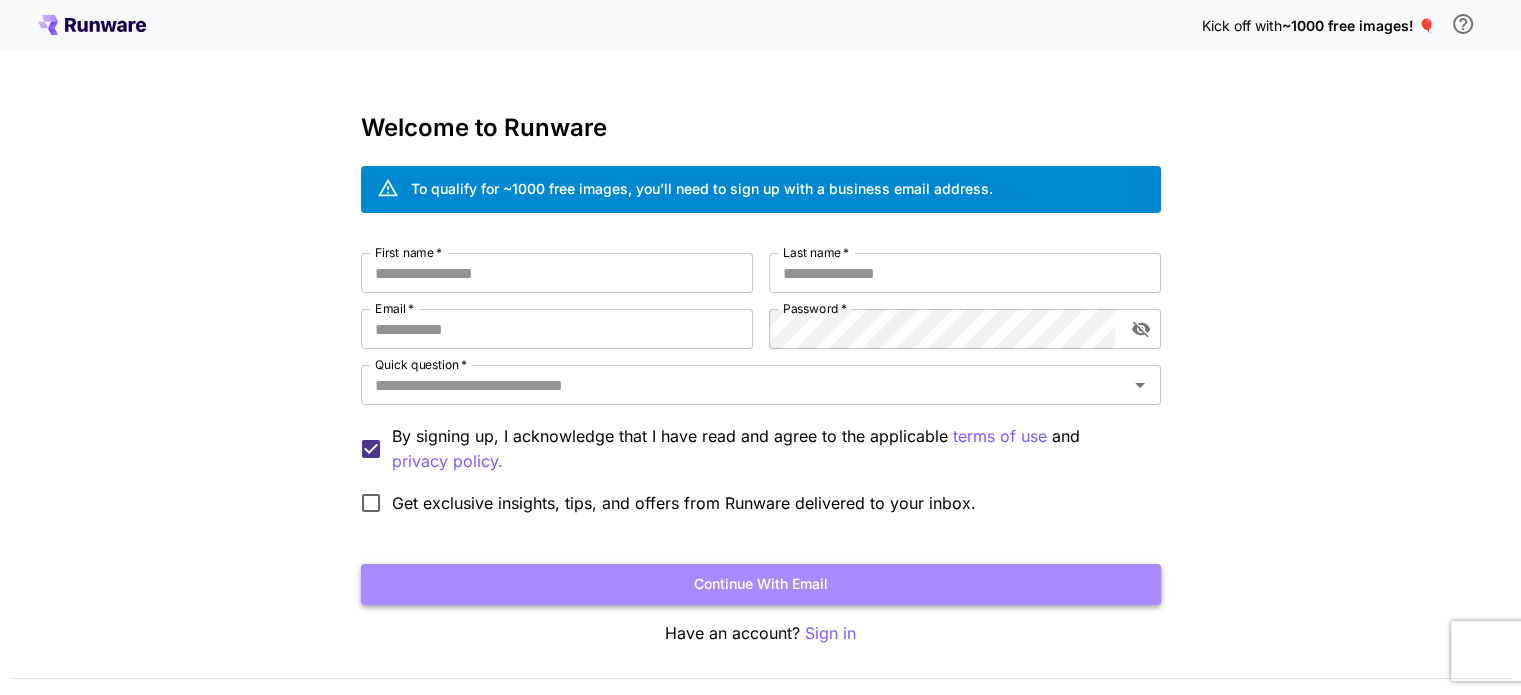 click on "Continue with email" at bounding box center [761, 584] 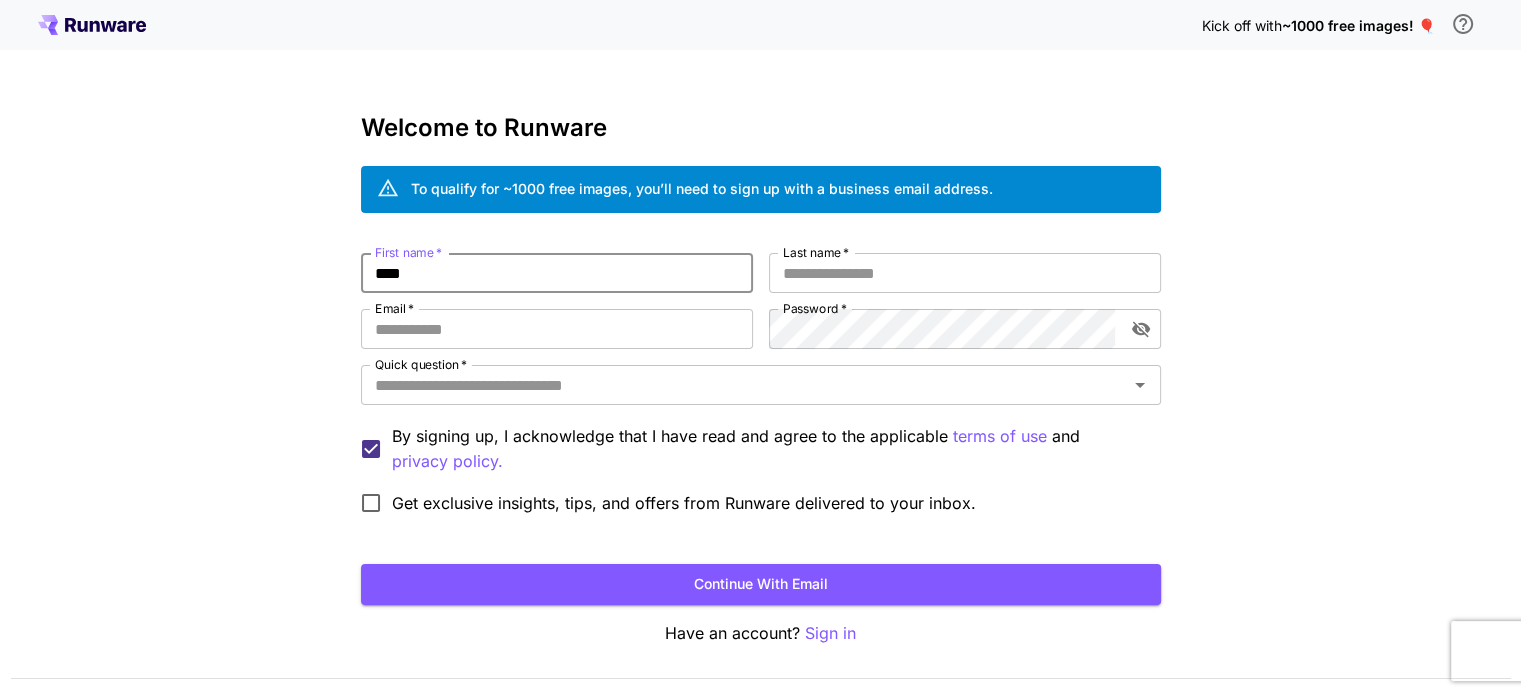 type on "****" 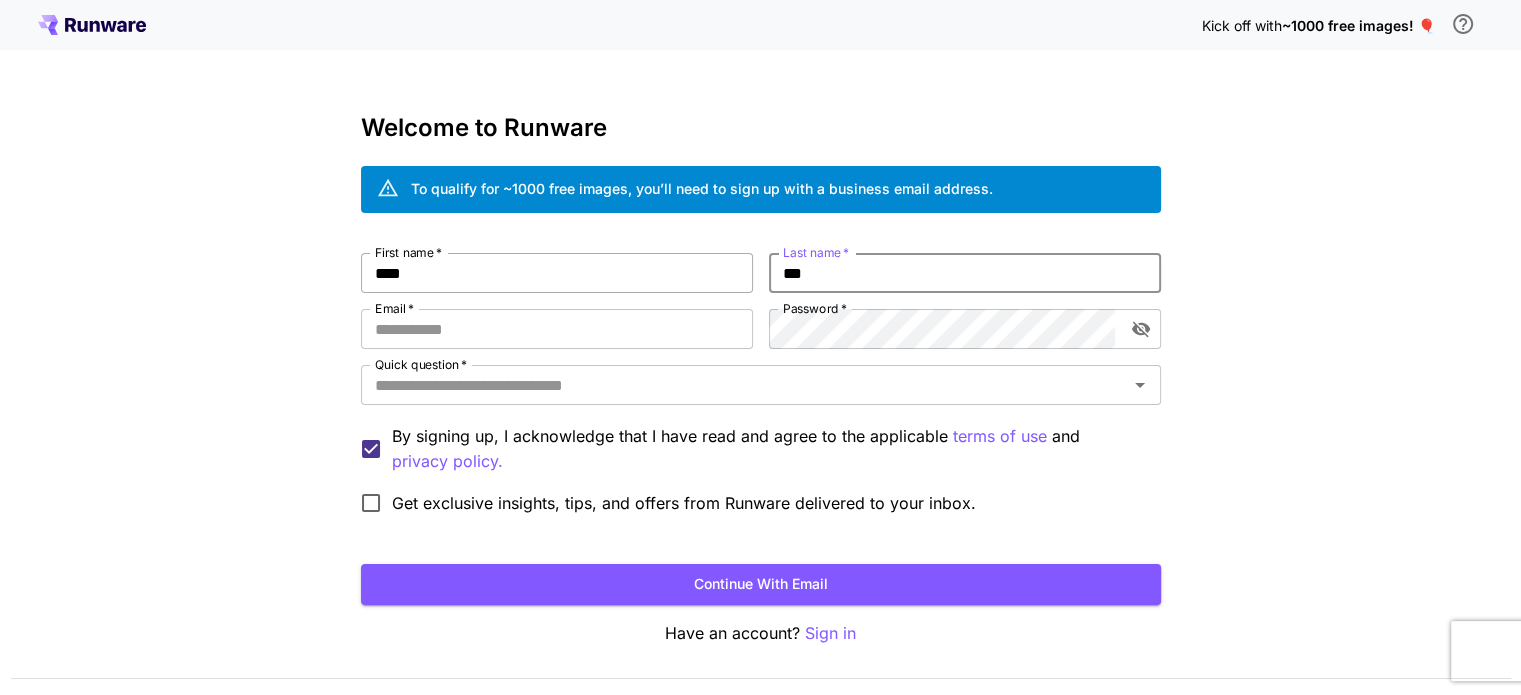 type on "***" 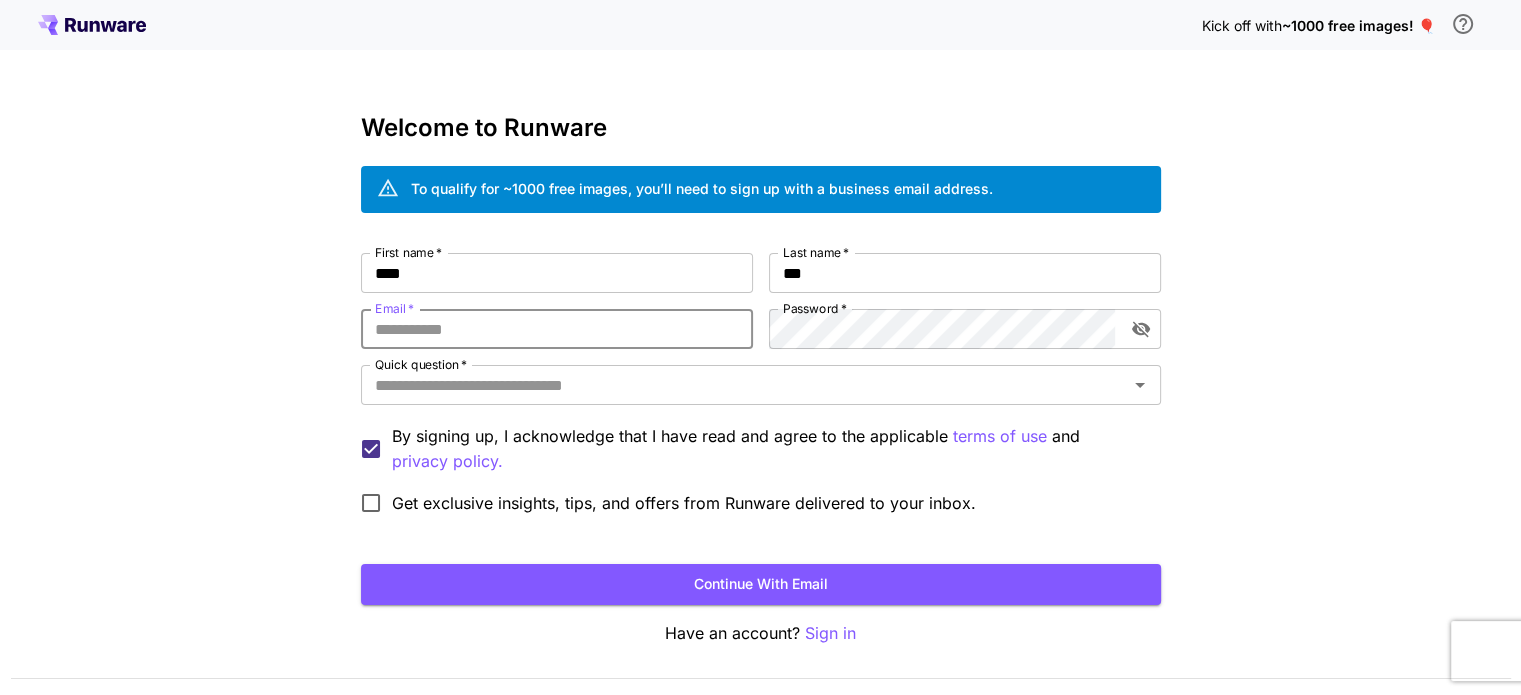 paste on "**********" 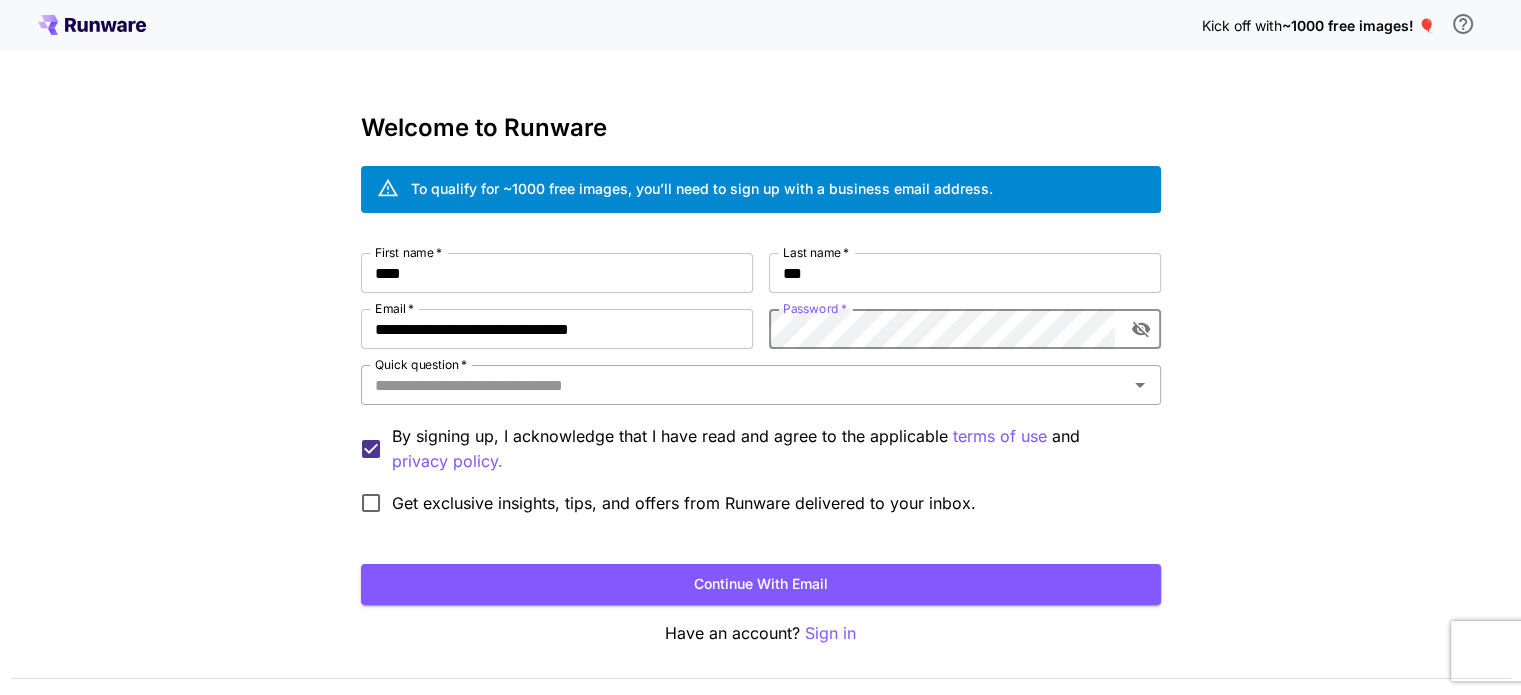 click on "Quick question   *" at bounding box center (744, 385) 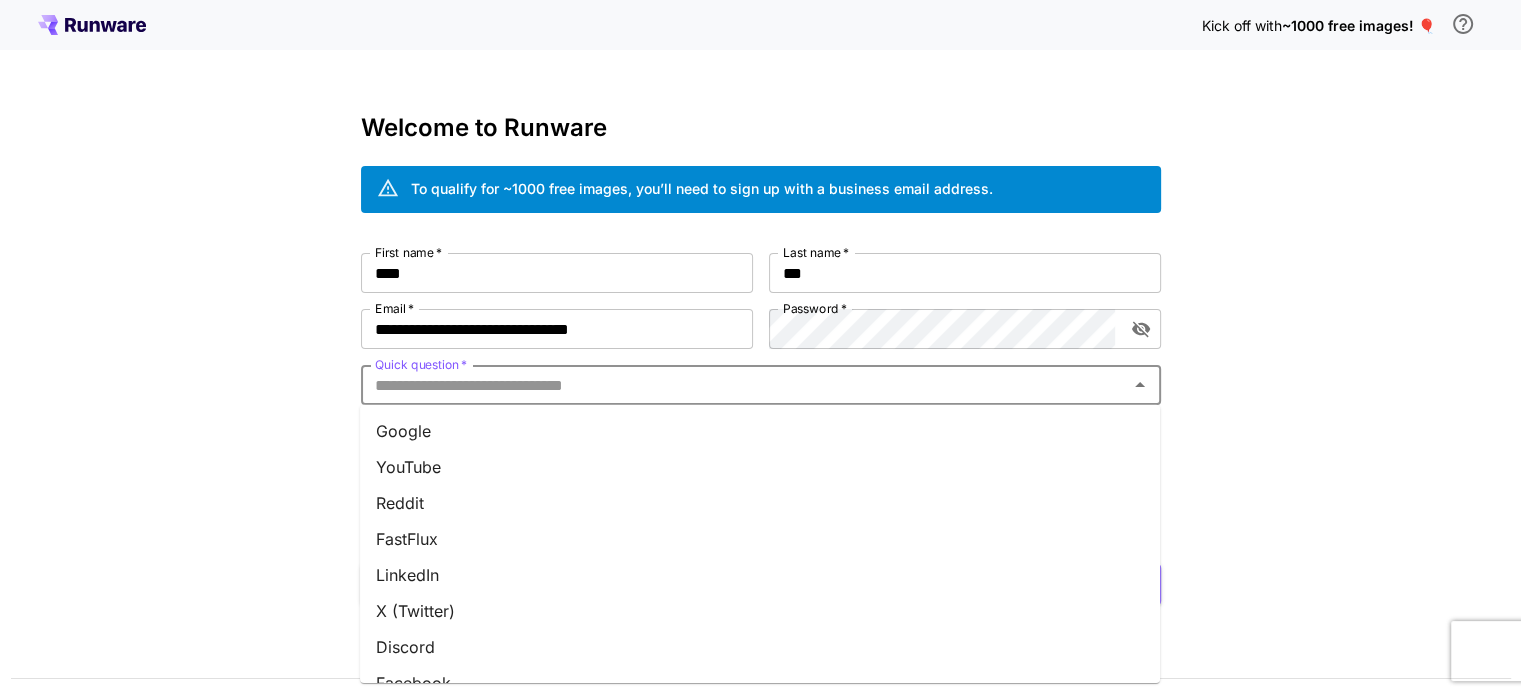 click on "YouTube" at bounding box center (760, 467) 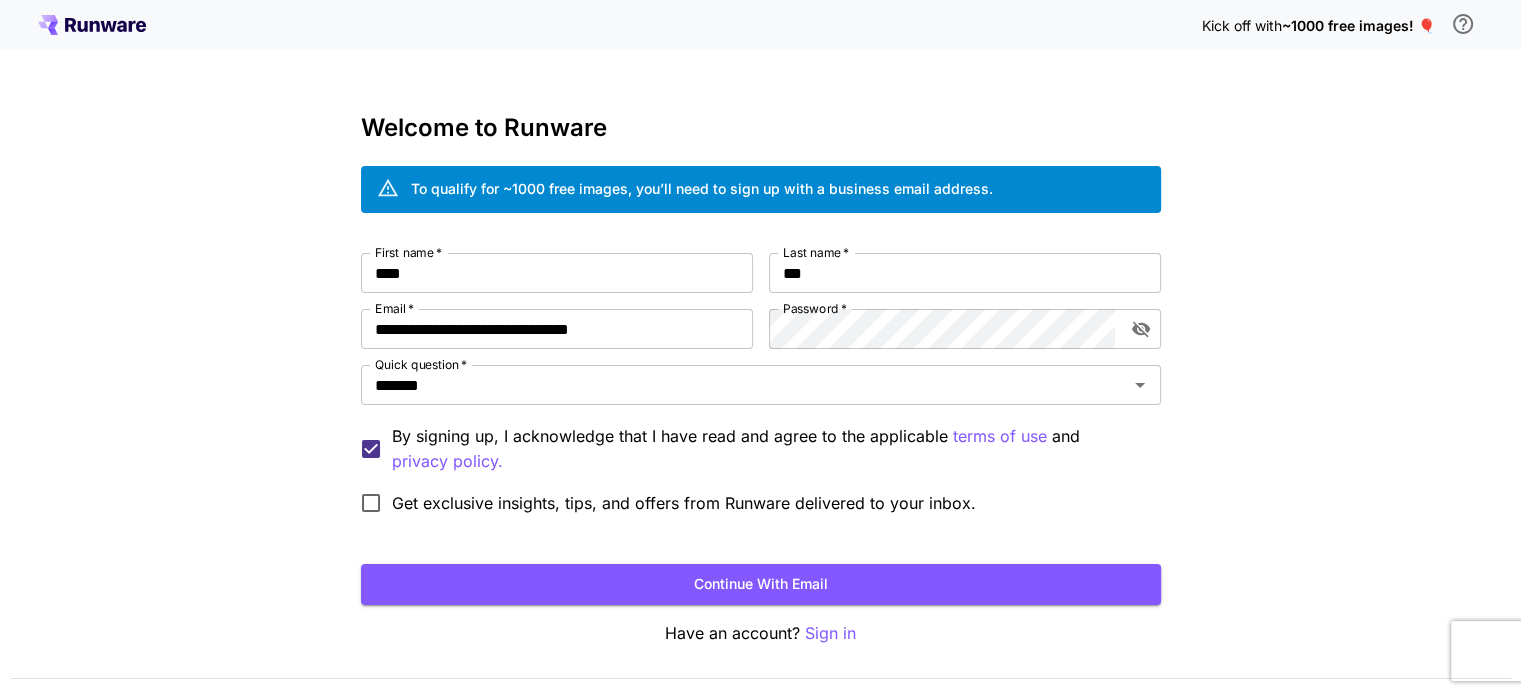click on "Get exclusive insights, tips, and offers from Runware delivered to your inbox." at bounding box center (684, 503) 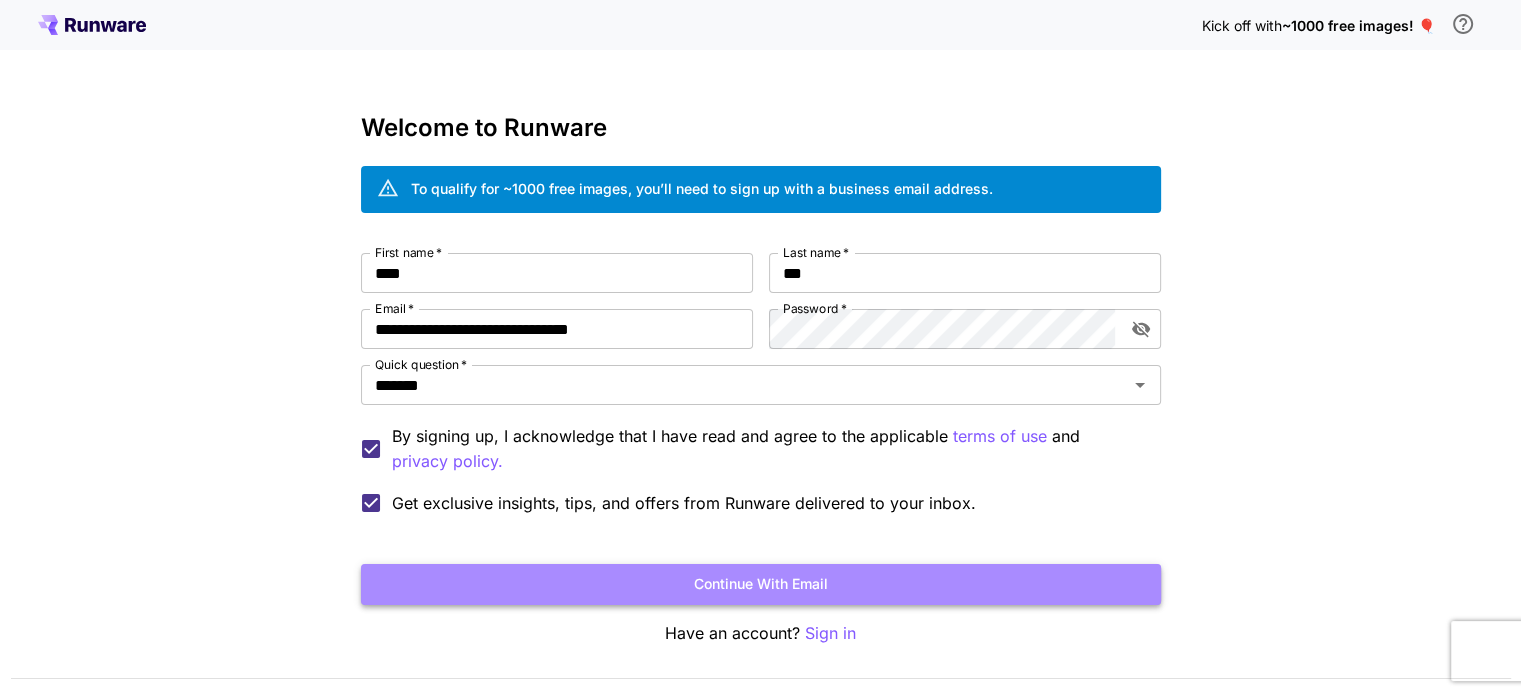 click on "Continue with email" at bounding box center [761, 584] 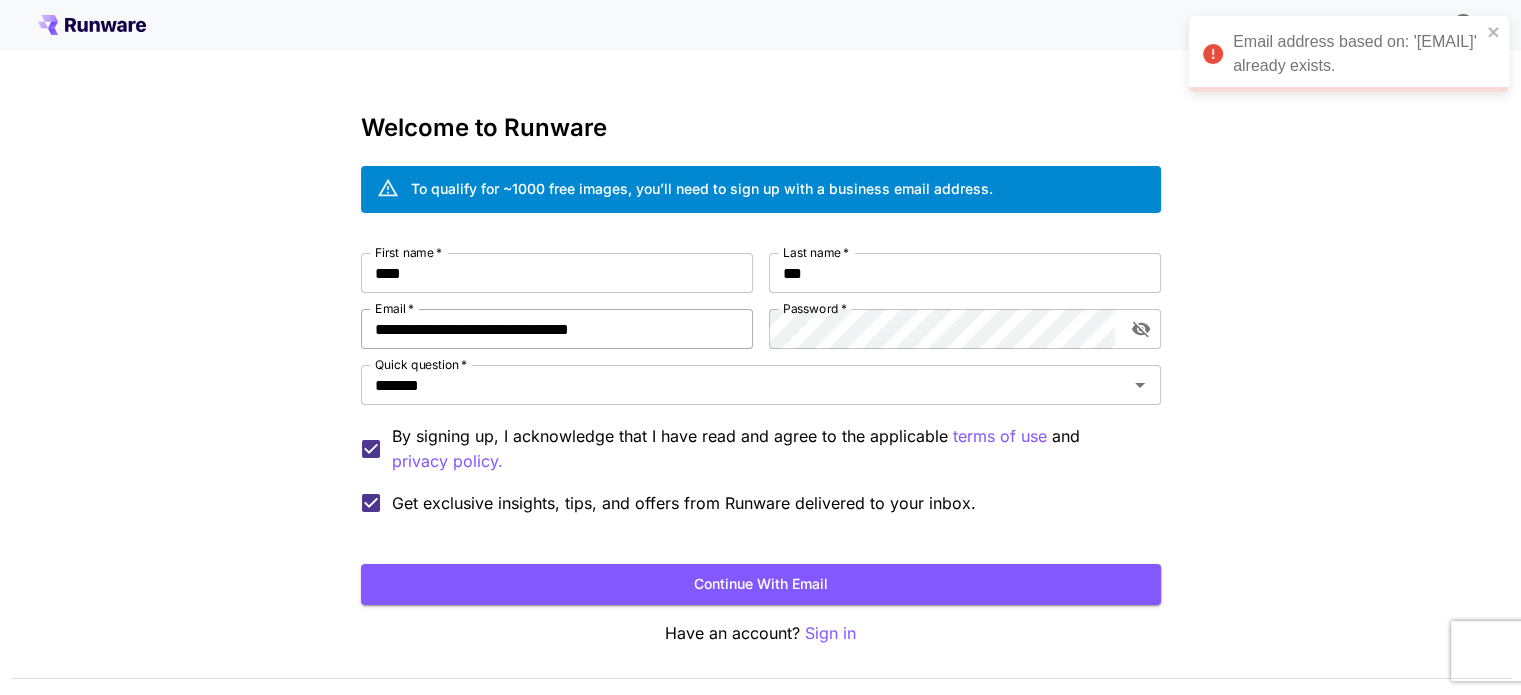click on "**********" at bounding box center [557, 329] 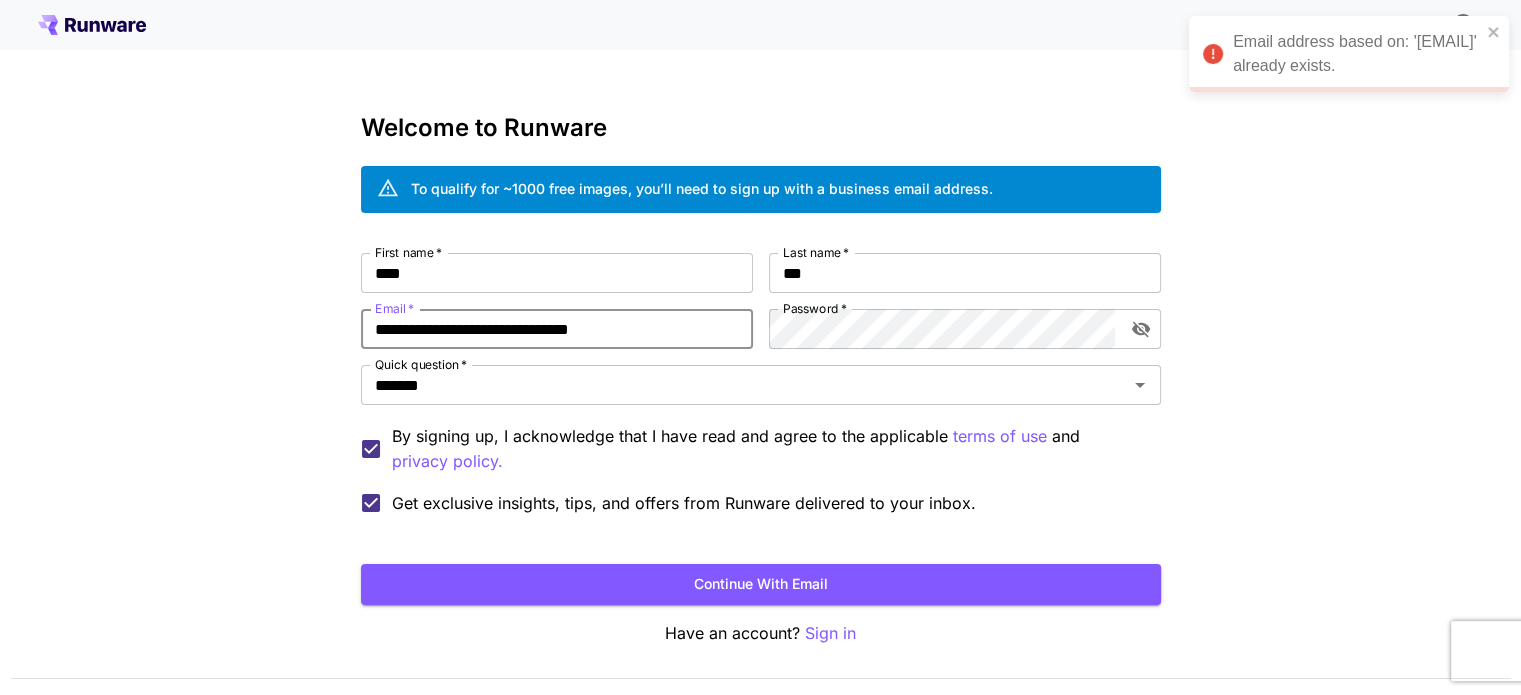 click on "**********" at bounding box center (557, 329) 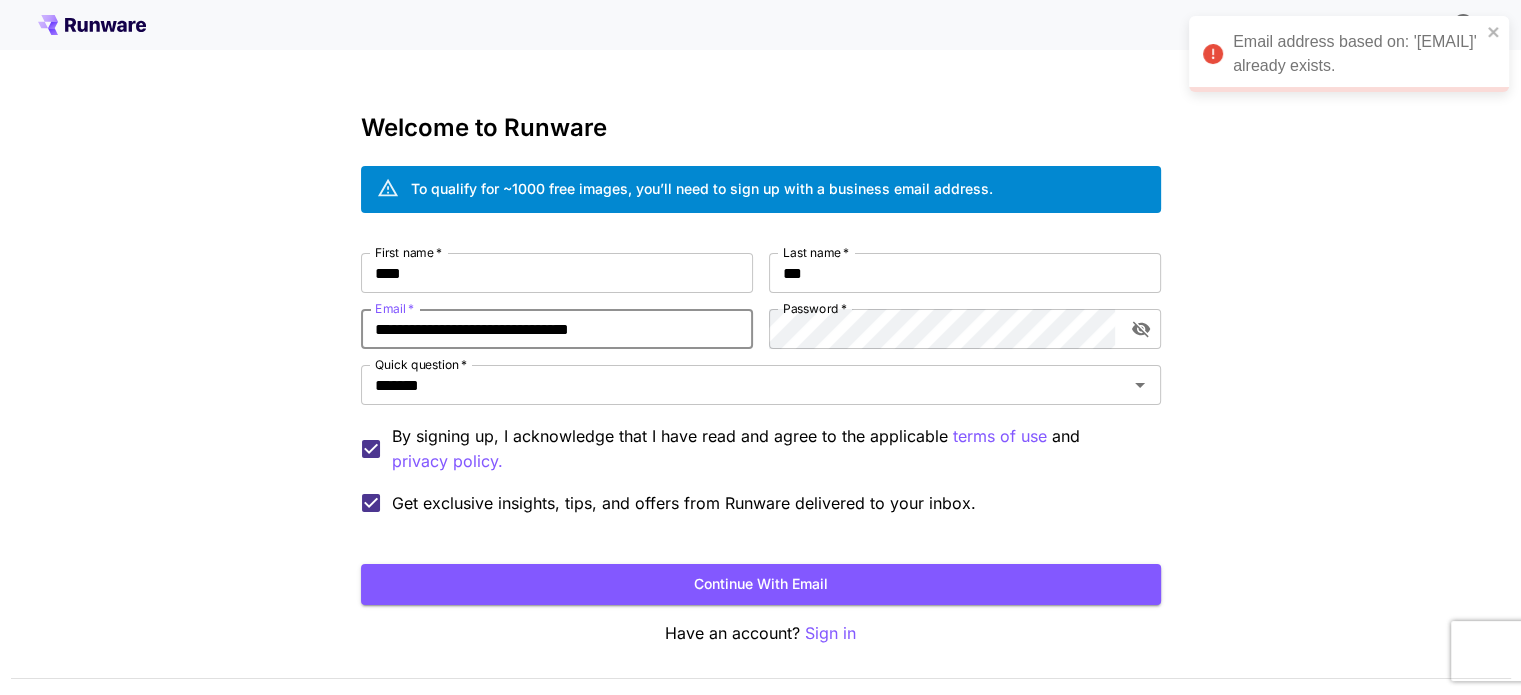 paste 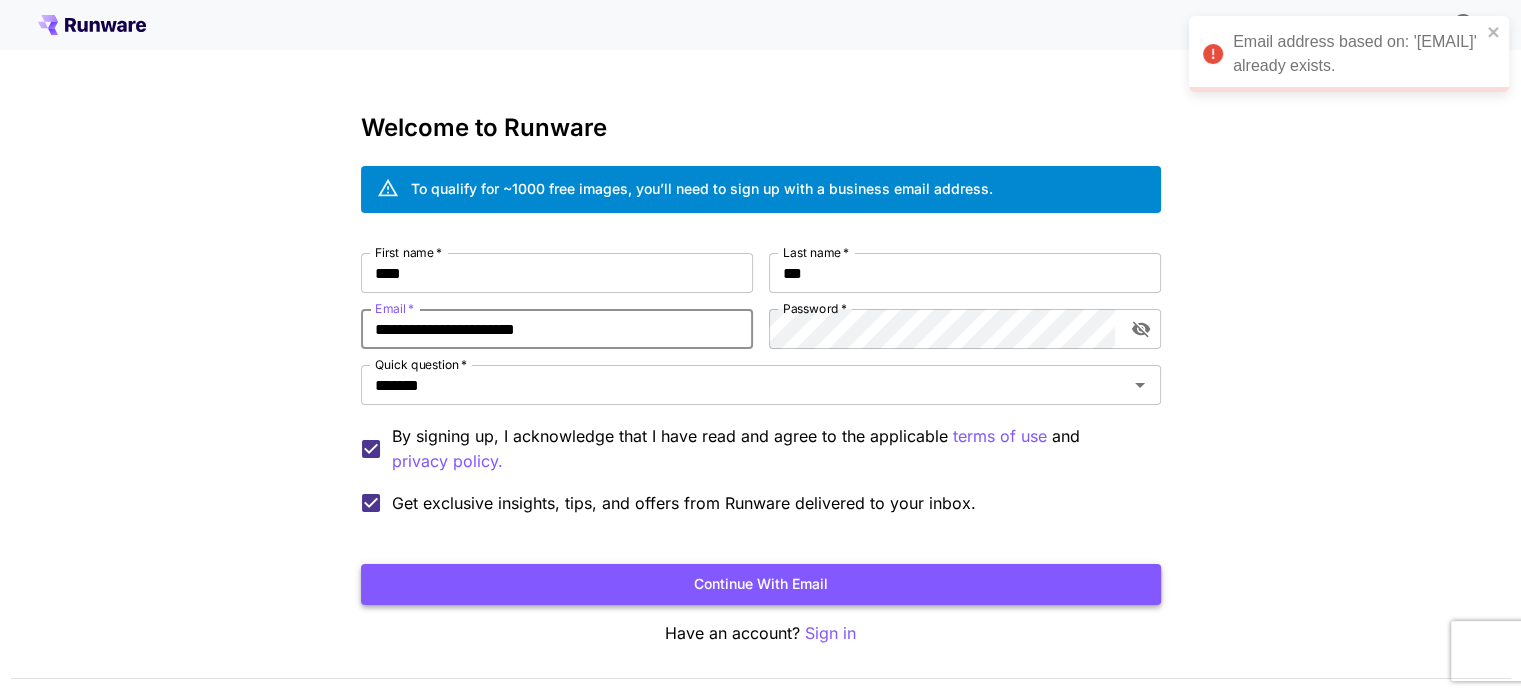 type on "**********" 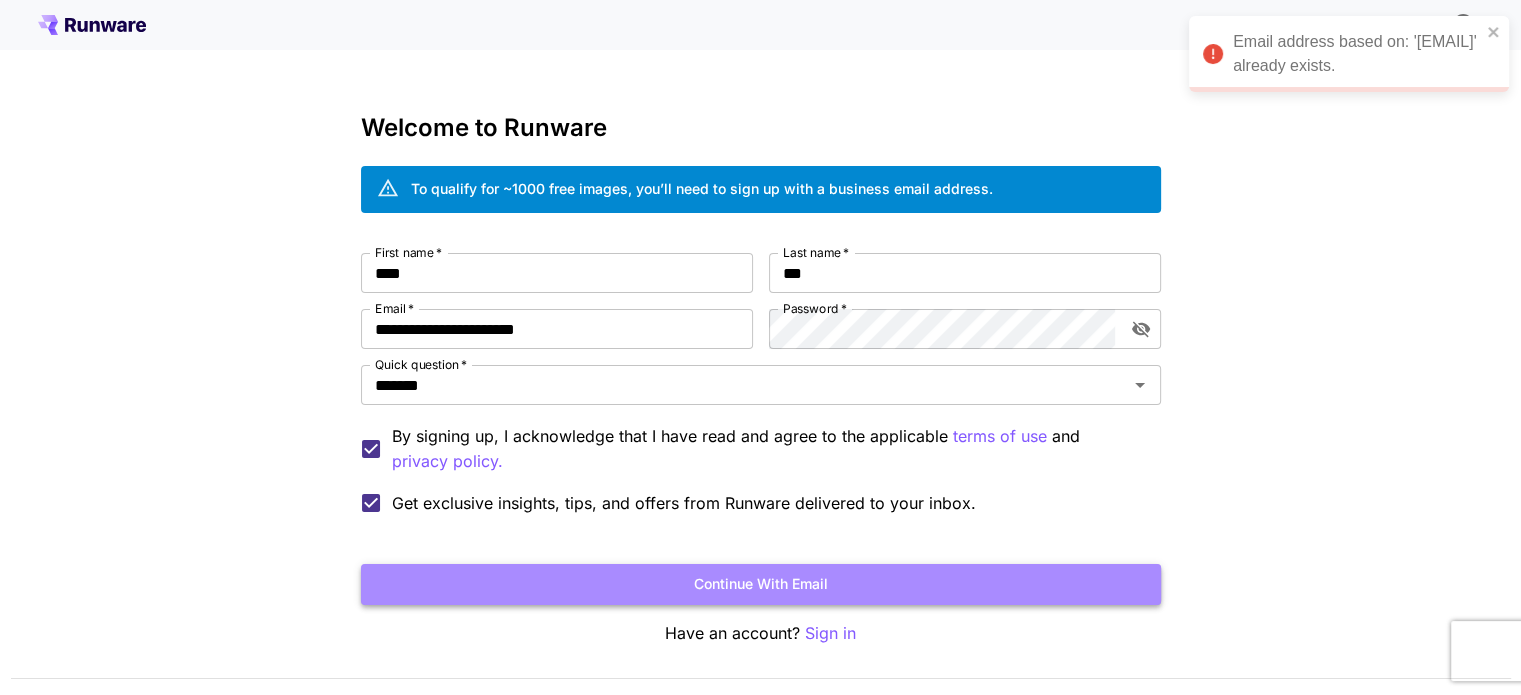 click on "Continue with email" at bounding box center (761, 584) 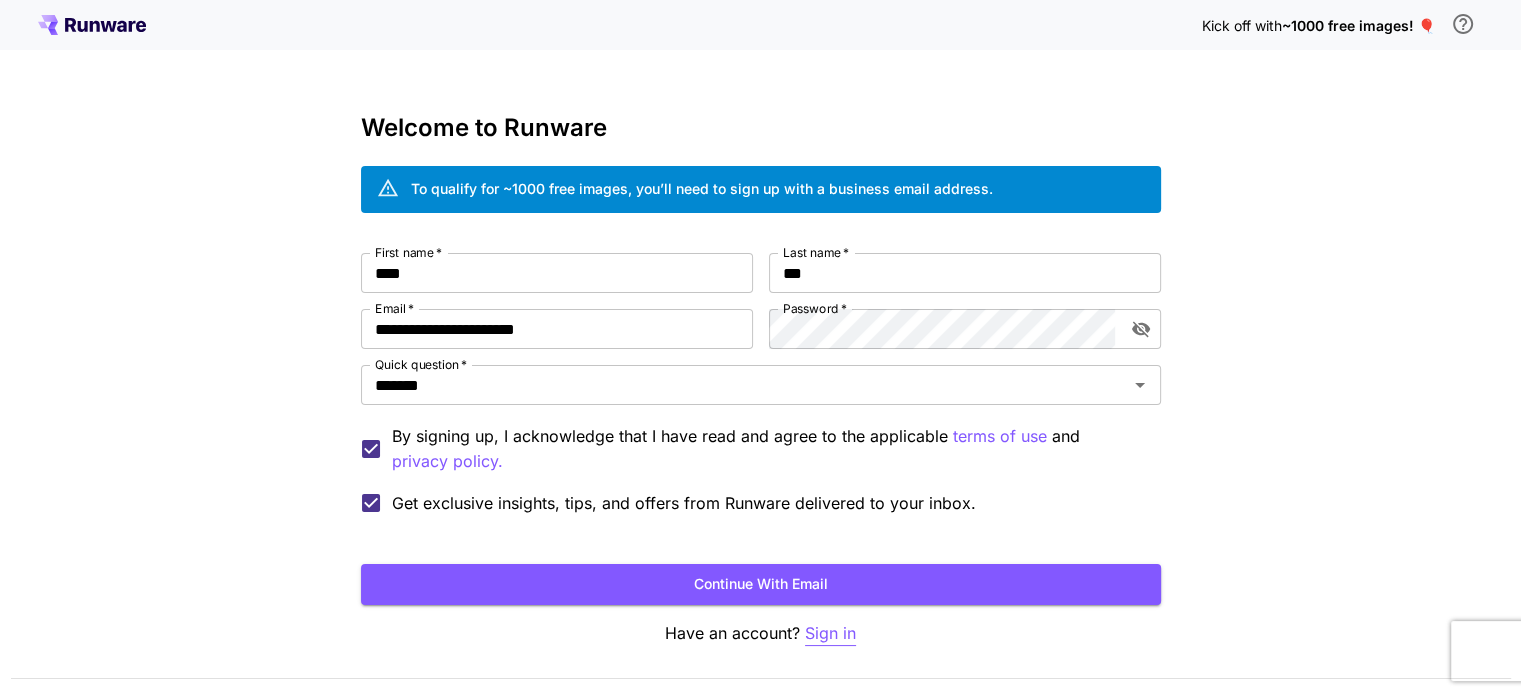 click on "Sign in" at bounding box center (830, 633) 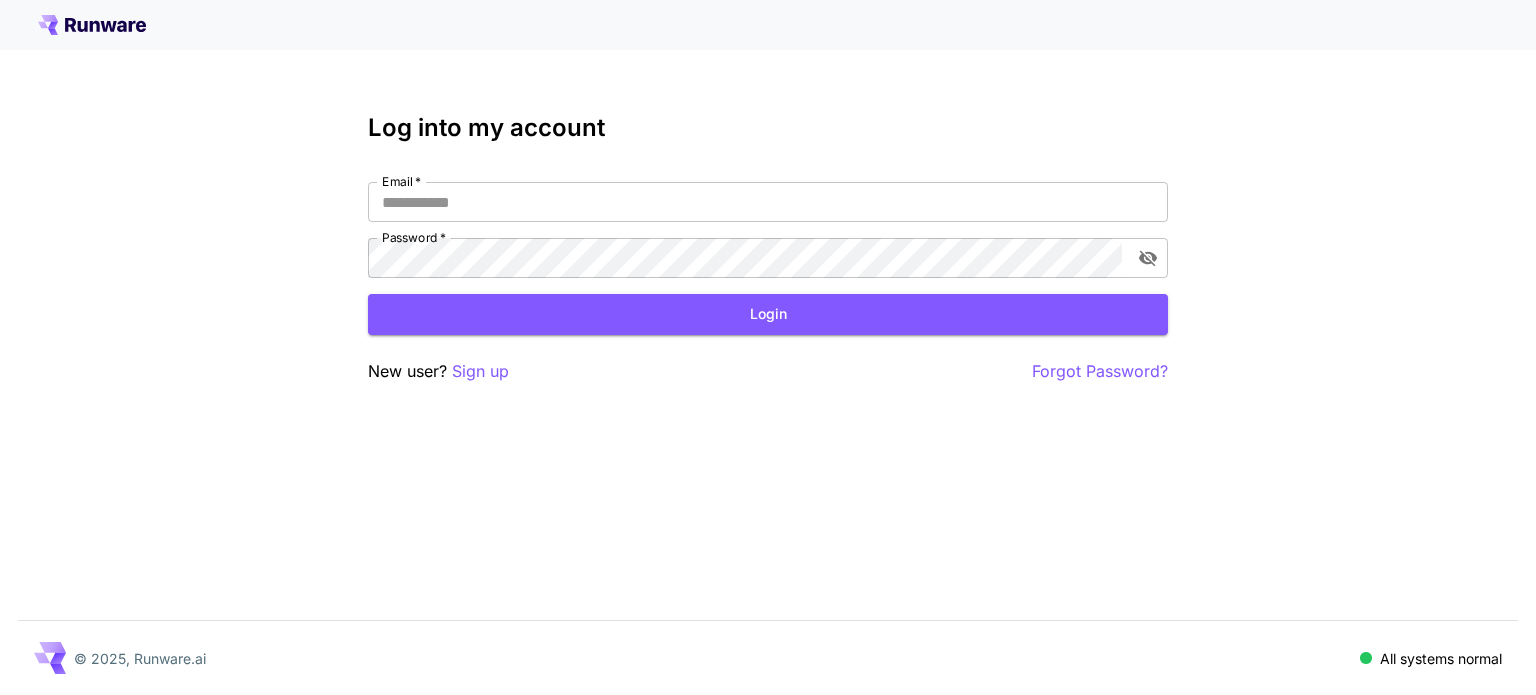 type on "**********" 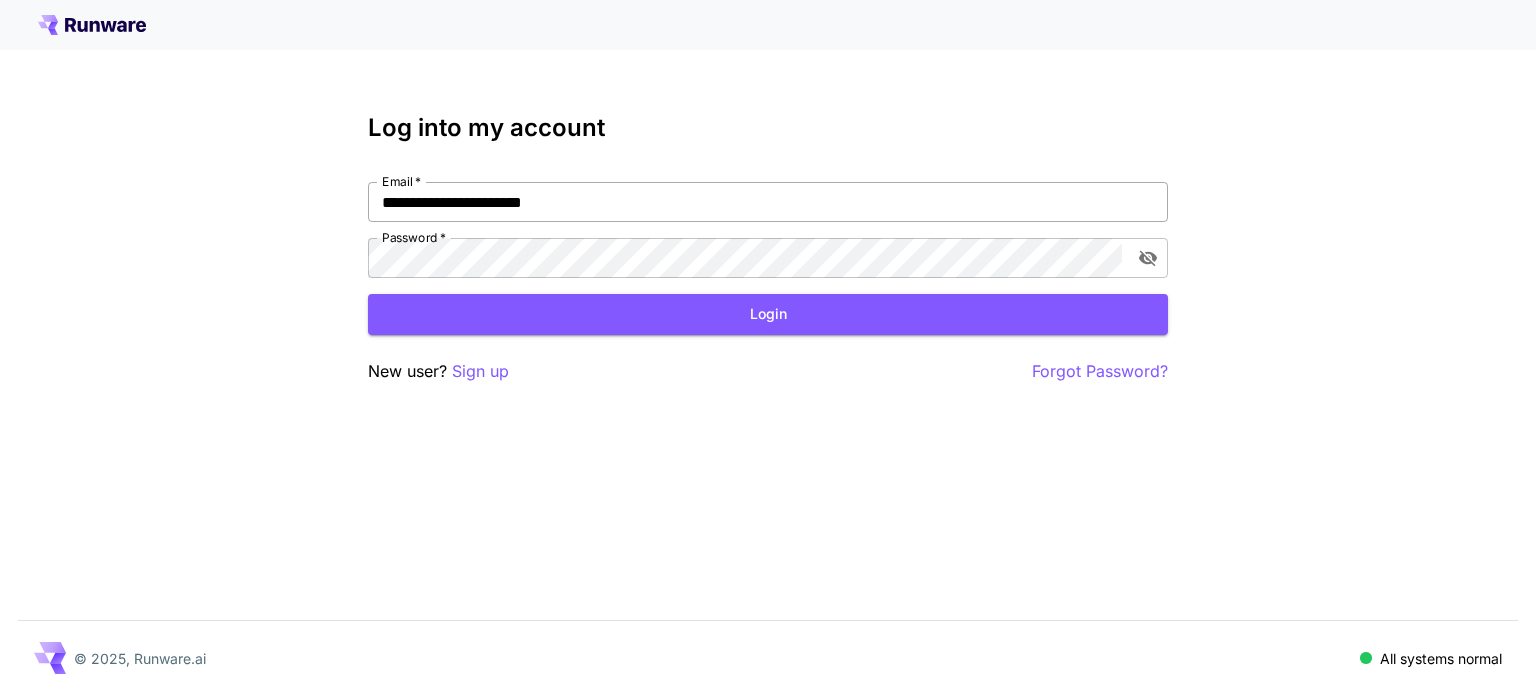 click on "**********" at bounding box center [768, 202] 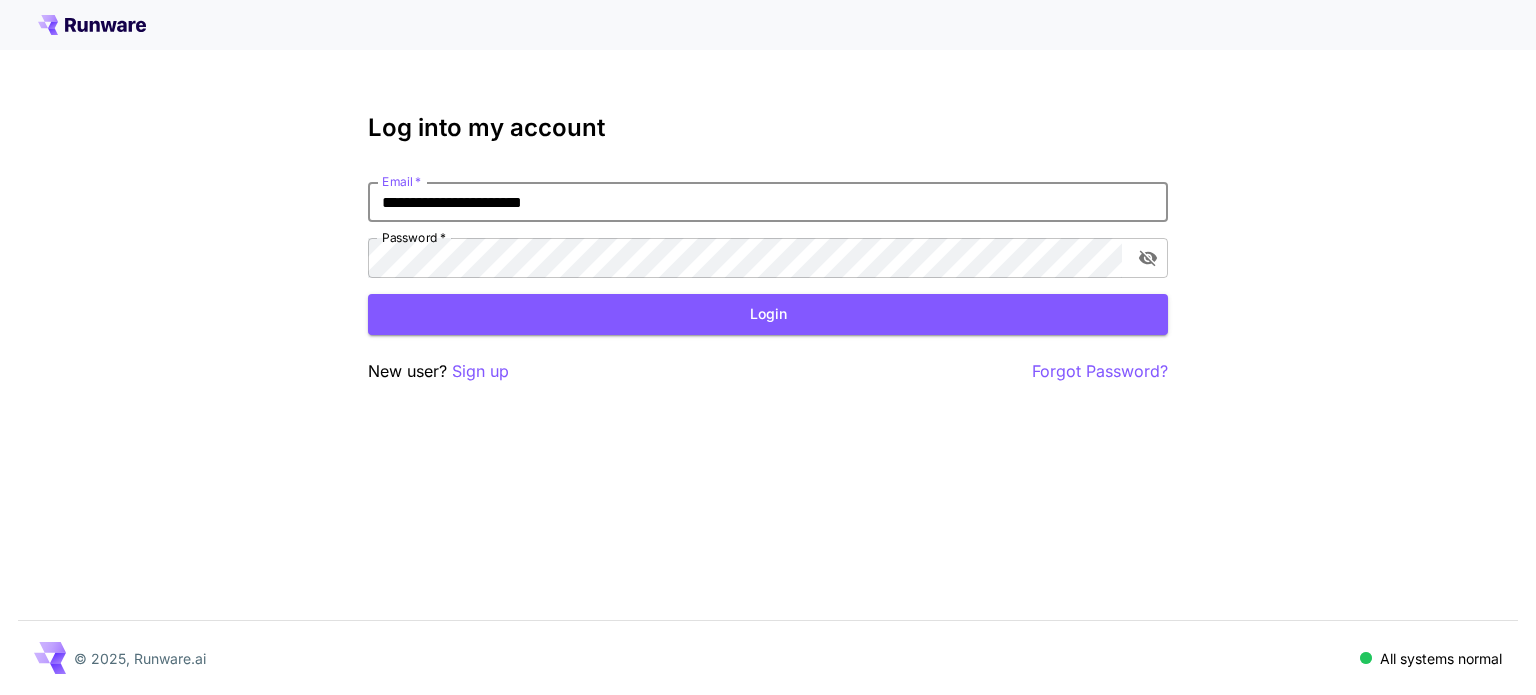 click on "**********" at bounding box center (768, 202) 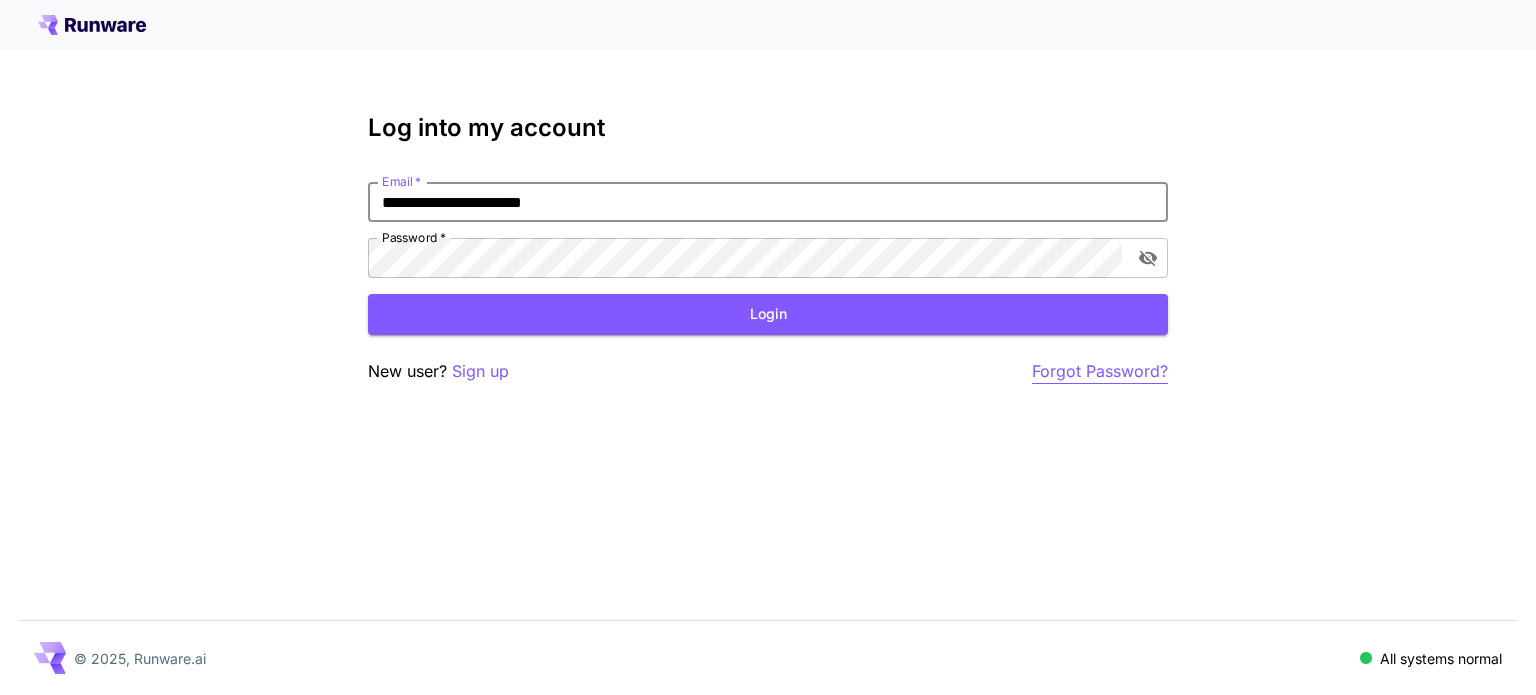 click on "Forgot Password?" at bounding box center [1100, 371] 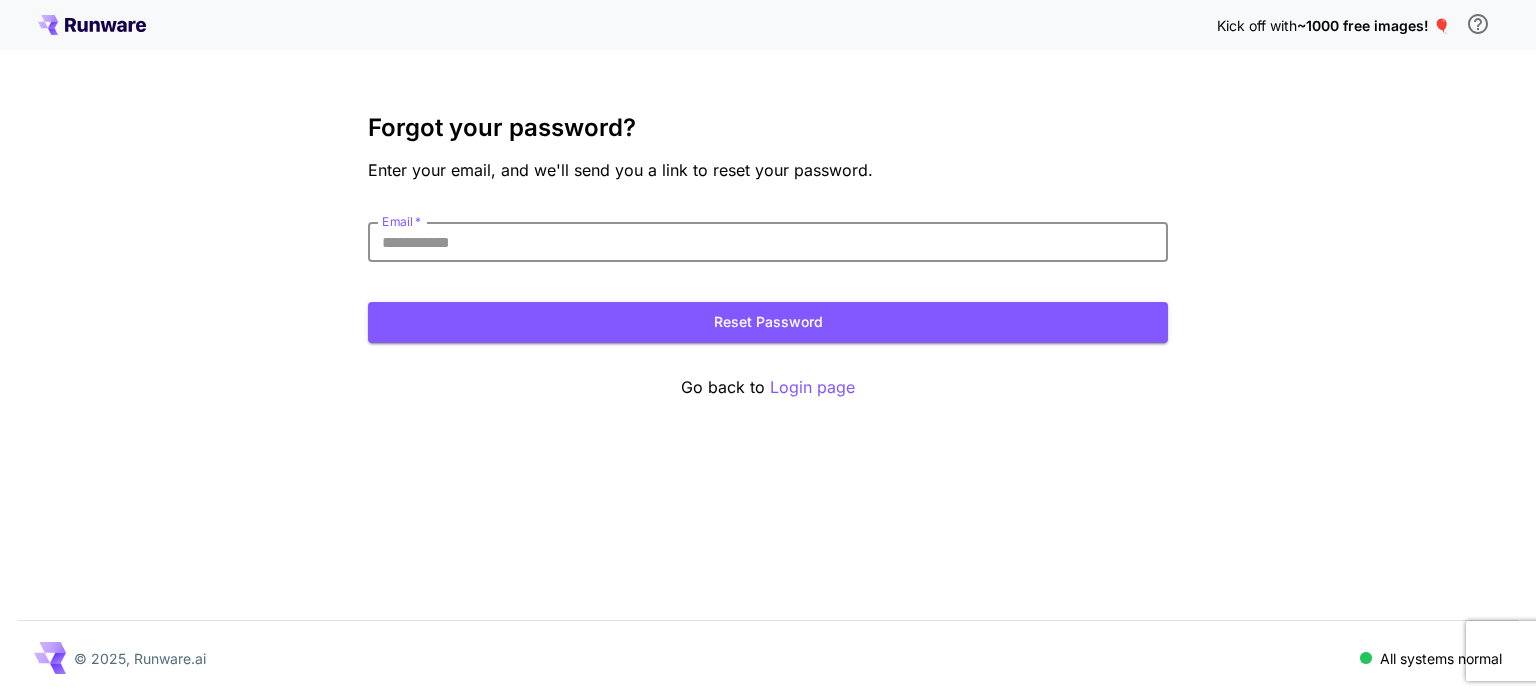 paste on "**********" 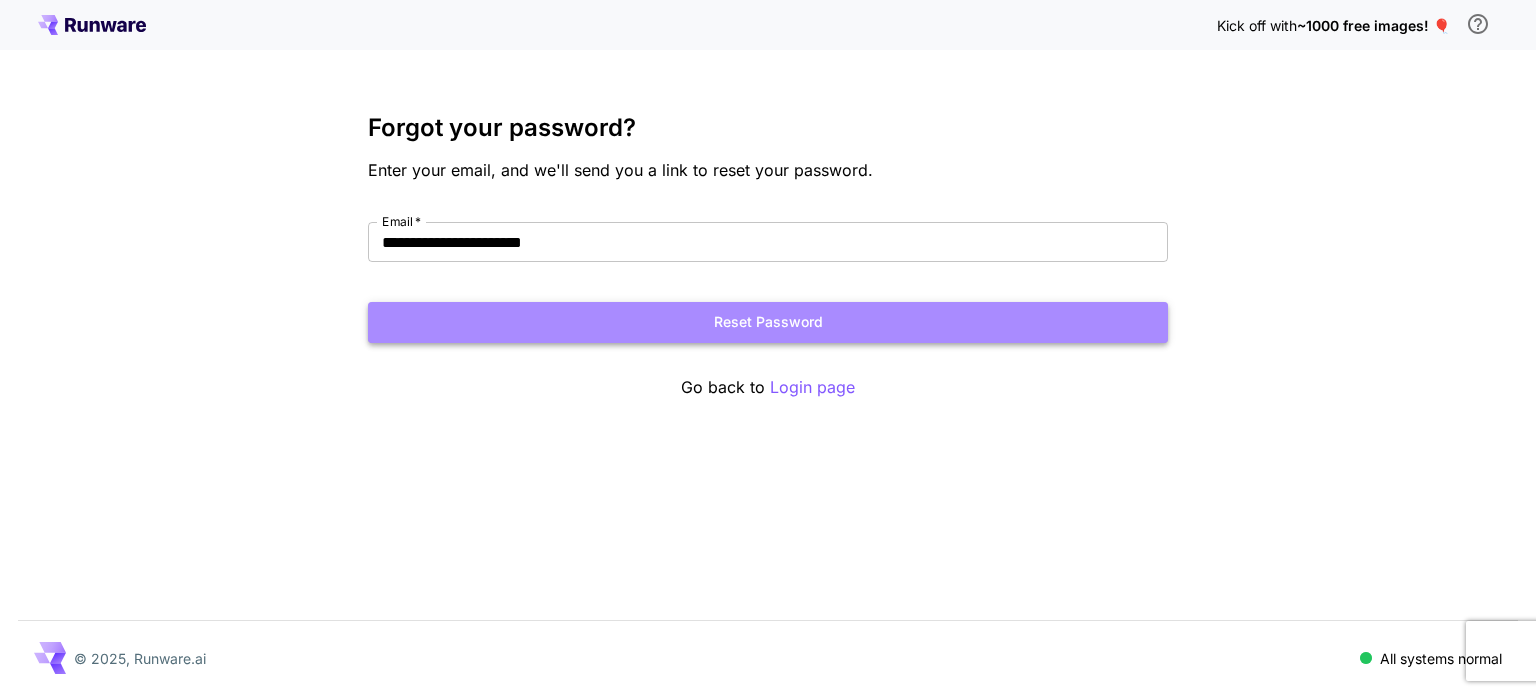 click on "Reset Password" at bounding box center [768, 322] 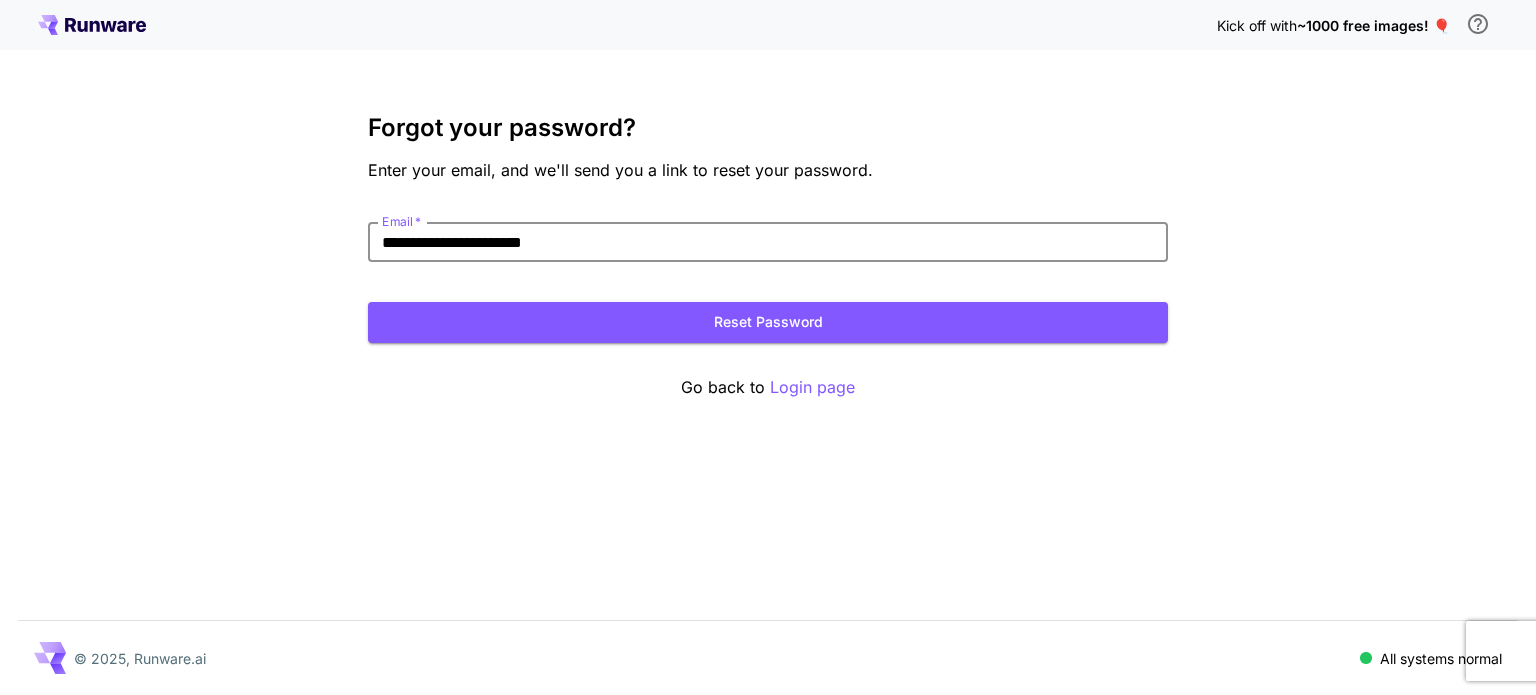 paste 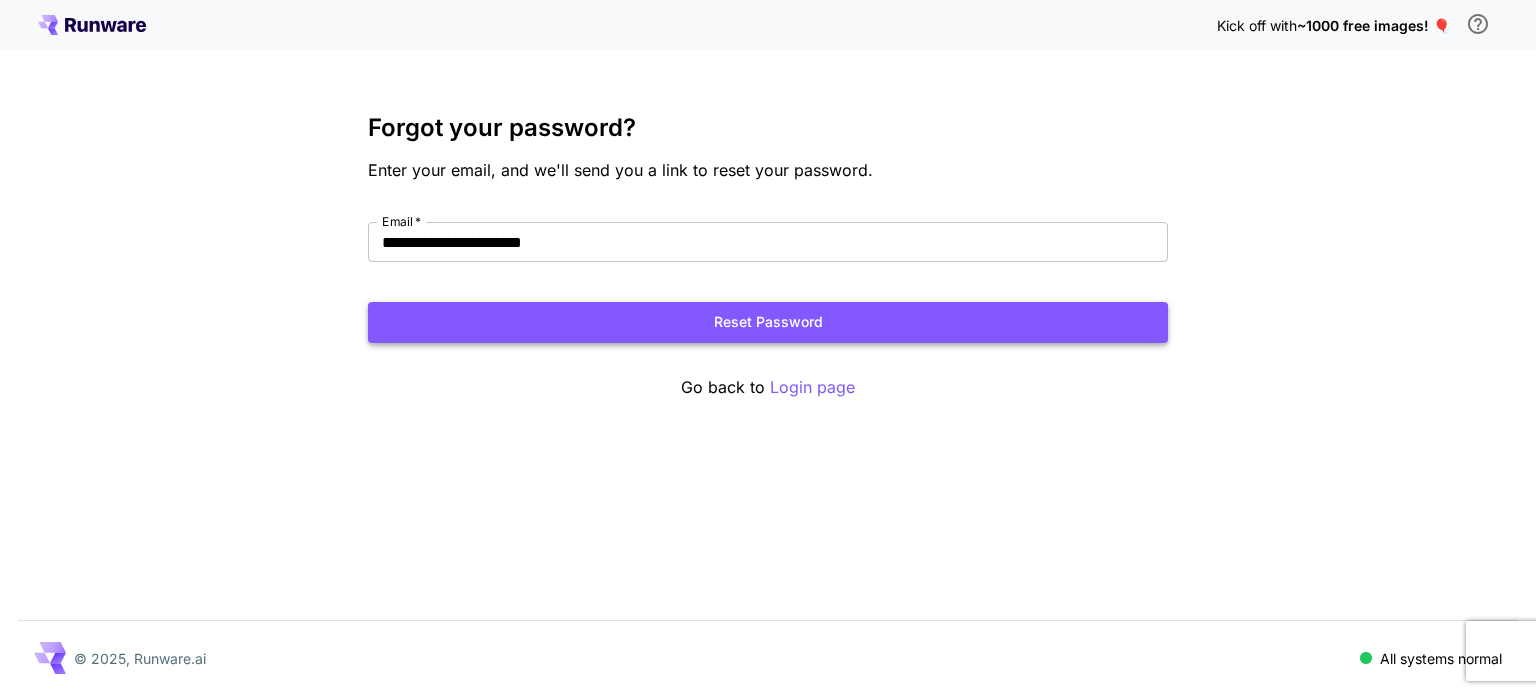 click on "Reset Password" at bounding box center (768, 322) 